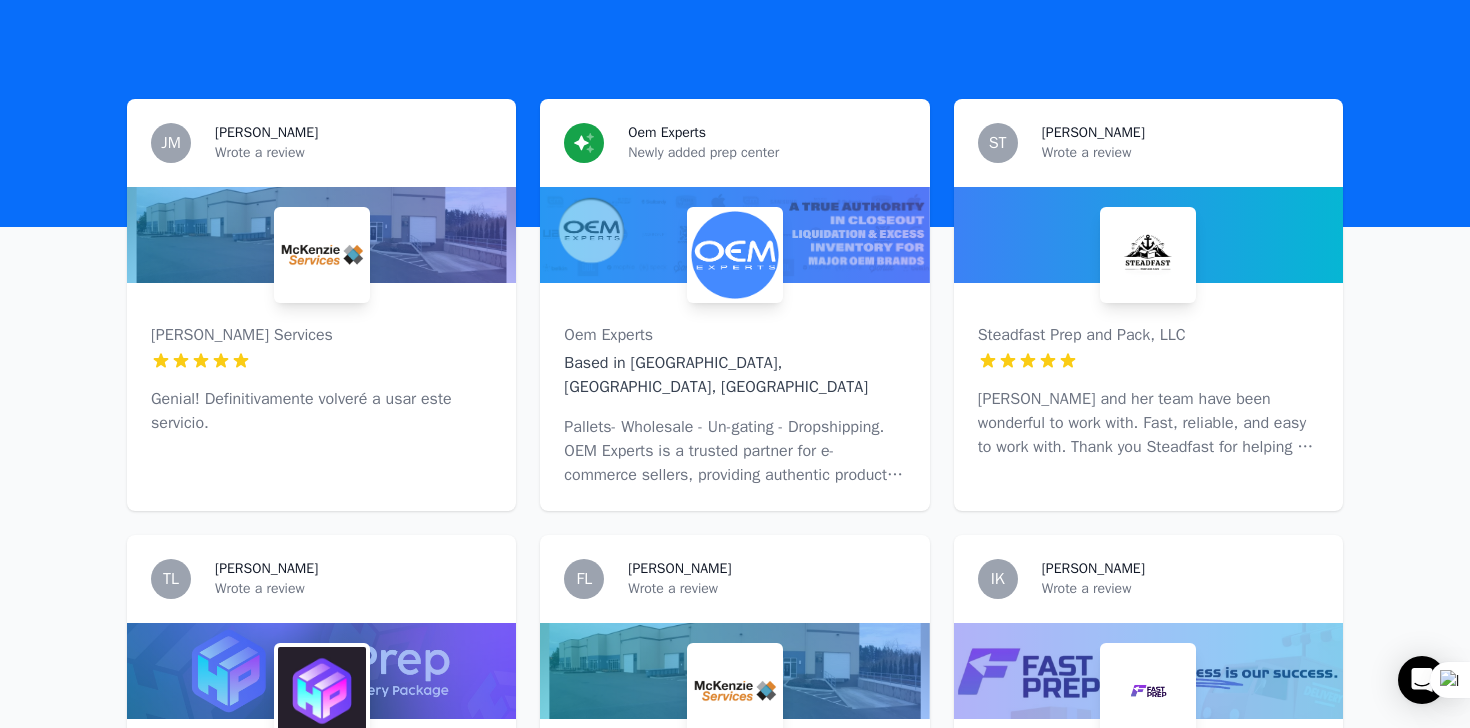 scroll, scrollTop: 545, scrollLeft: 0, axis: vertical 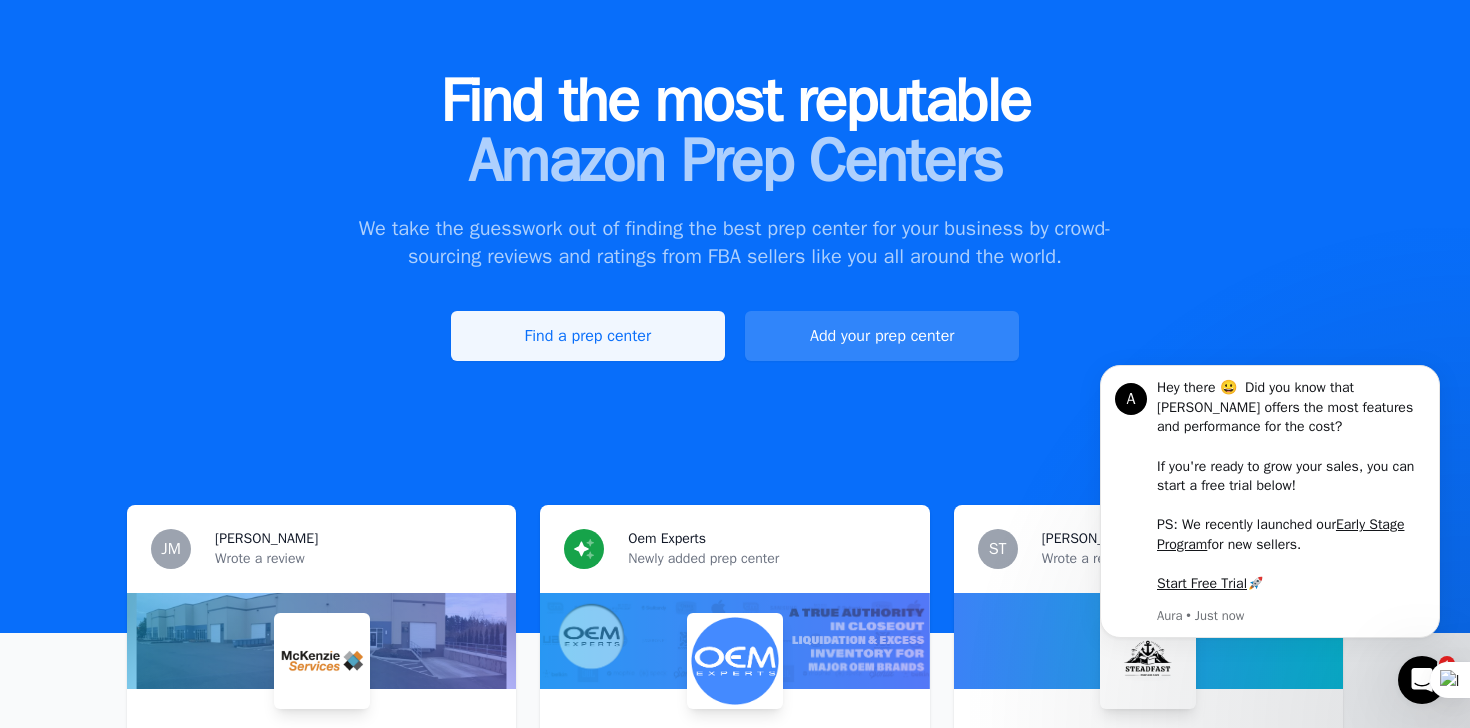 click on "Find a prep center" at bounding box center [588, 336] 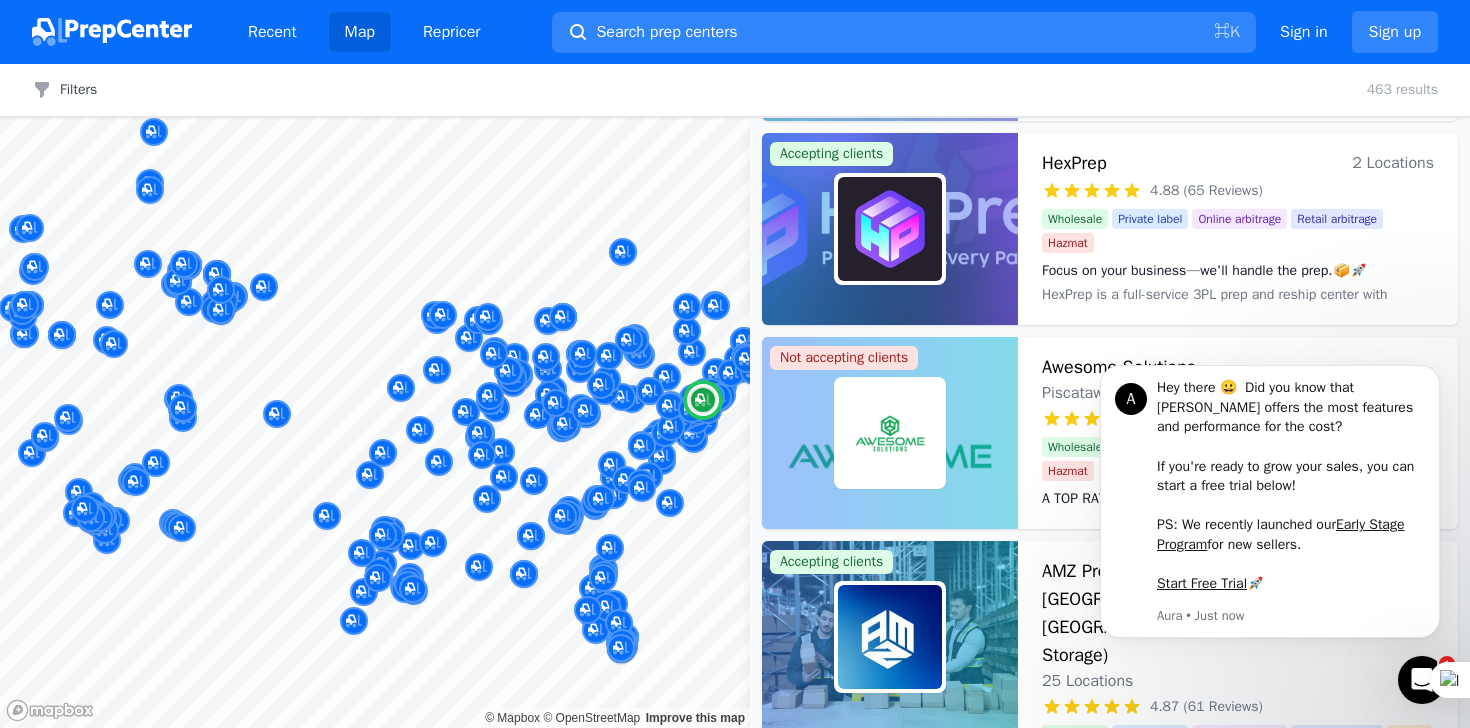 scroll, scrollTop: 0, scrollLeft: 0, axis: both 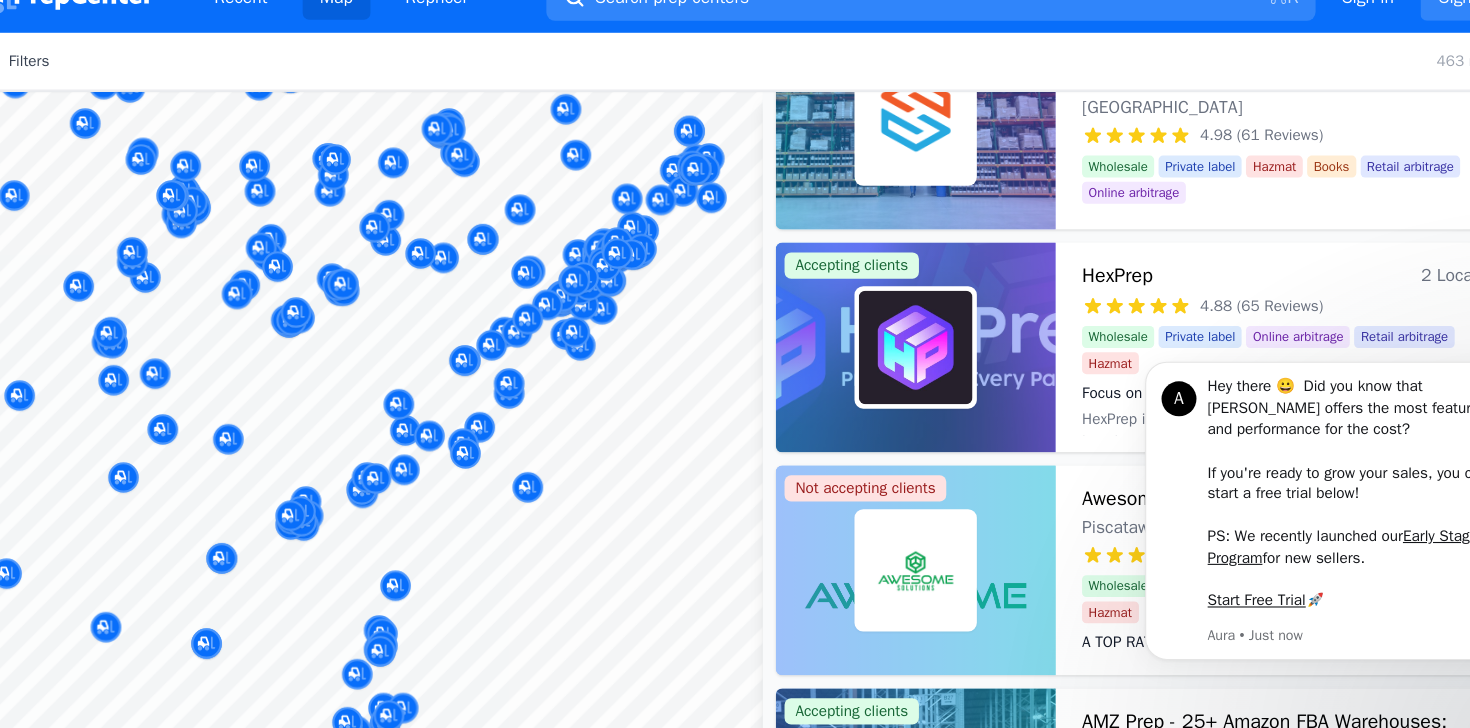 click on "Recent Map Repricer Search prep centers ⌘ K Open main menu Sign in Sign up Filters Filters Clear all 463 results Map © Mapbox   © OpenStreetMap   Improve this map Accepting clients Swifthouse - FBA, FBM, Shopify and more KING OF [GEOGRAPHIC_DATA], [GEOGRAPHIC_DATA] - [US_STATE], [GEOGRAPHIC_DATA] 4.98 (61 Reviews) Your Fulfillment Partner, From Startup to Scale. Wholesale Private label Hazmat Books Retail arbitrage Online arbitrage Your Fulfillment Partner, From Startup to Scale. Accepting clients HexPrep 2 Locations 4.88 (65 Reviews) Focus on your business—we'll handle the prep.📦🚀 Wholesale Private label Online arbitrage Retail arbitrage Hazmat Focus on your business—we'll handle the prep.📦🚀 Not accepting clients Awesome Solutions Piscataway, [US_STATE], [GEOGRAPHIC_DATA] 5.00 (57 Reviews) A TOP RATED [US_STATE] FBA PREP CENTER! Wholesale Private label Online arbitrage Books Retail arbitrage Hazmat A TOP RATED [US_STATE] FBA PREP CENTER! Accepting clients AMZ Prep - 25+ Amazon FBA Warehouses: [GEOGRAPHIC_DATA], [GEOGRAPHIC_DATA] & [GEOGRAPHIC_DATA] (with Cold/Temperate Storage)" at bounding box center [735, 364] 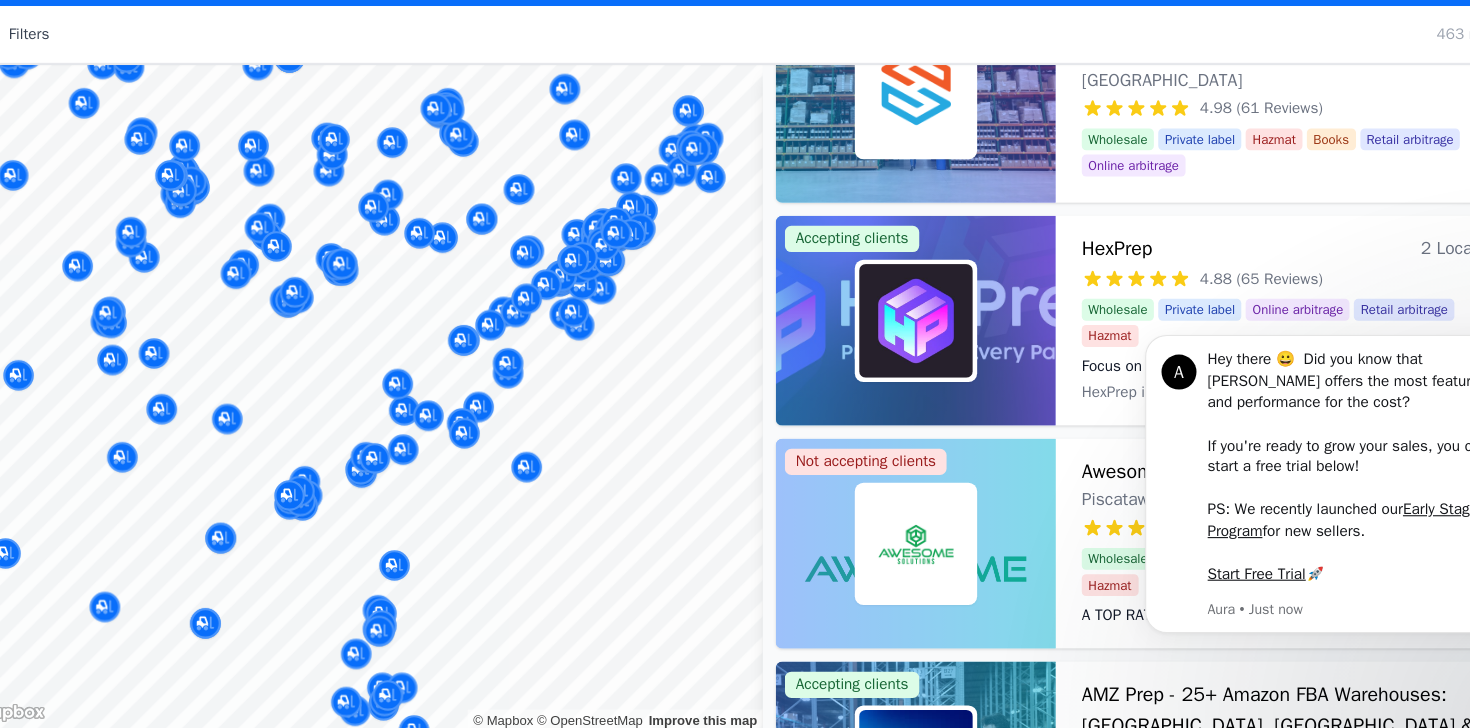 scroll, scrollTop: 0, scrollLeft: 0, axis: both 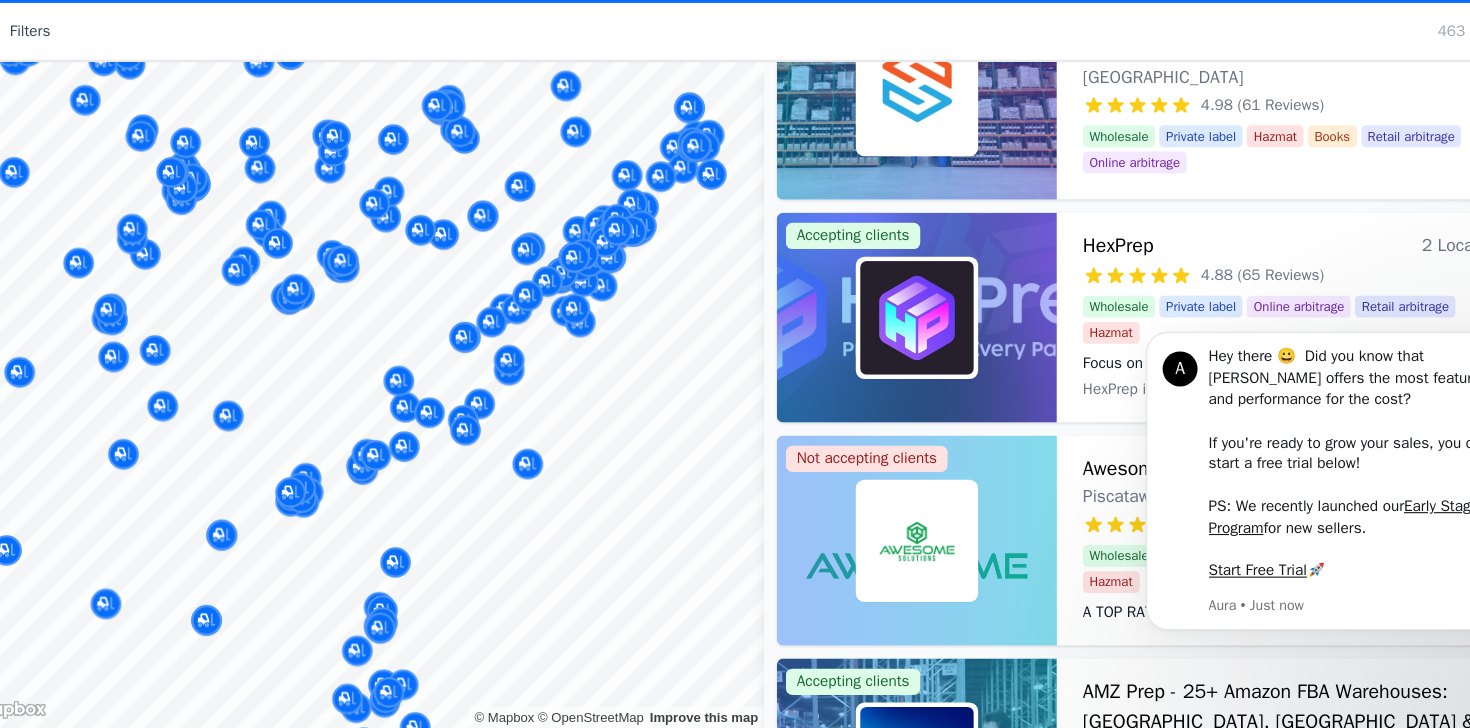 click at bounding box center (642, 425) 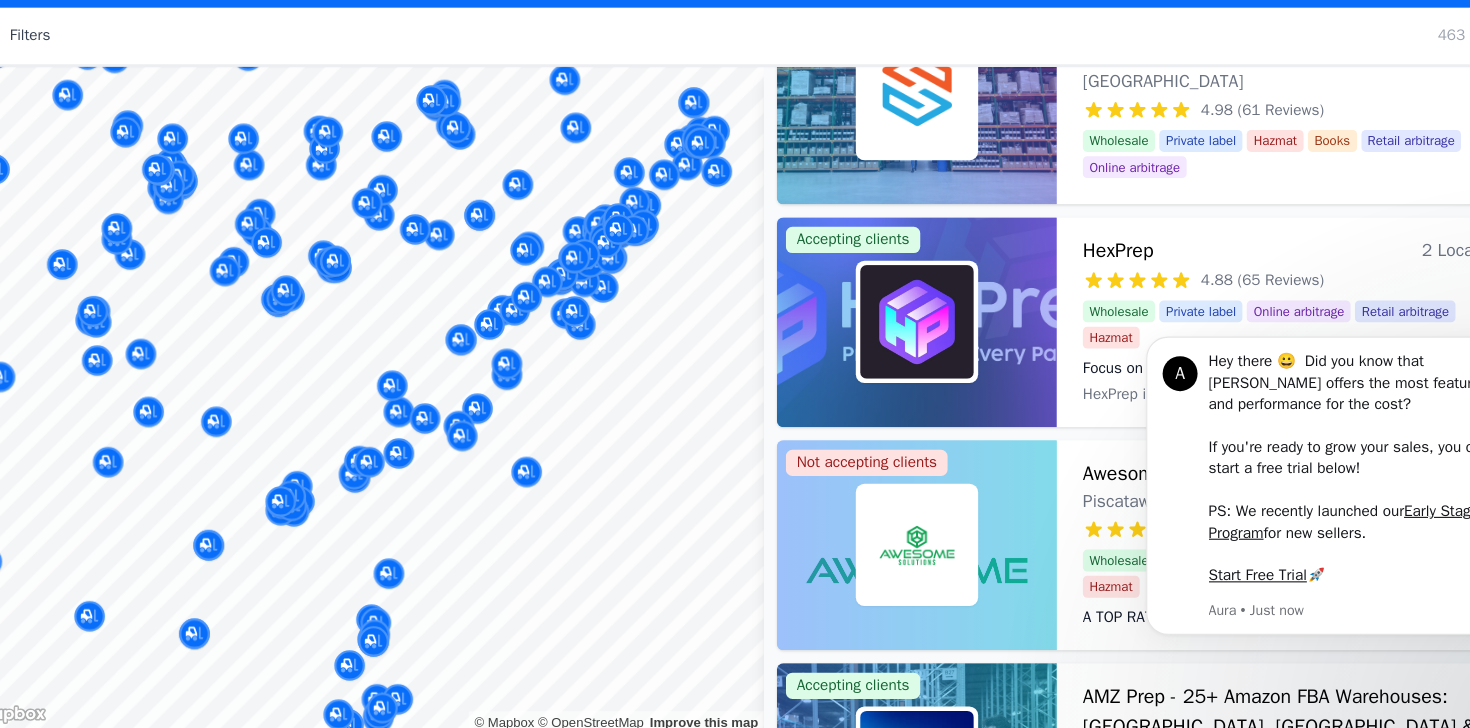 click at bounding box center (642, 425) 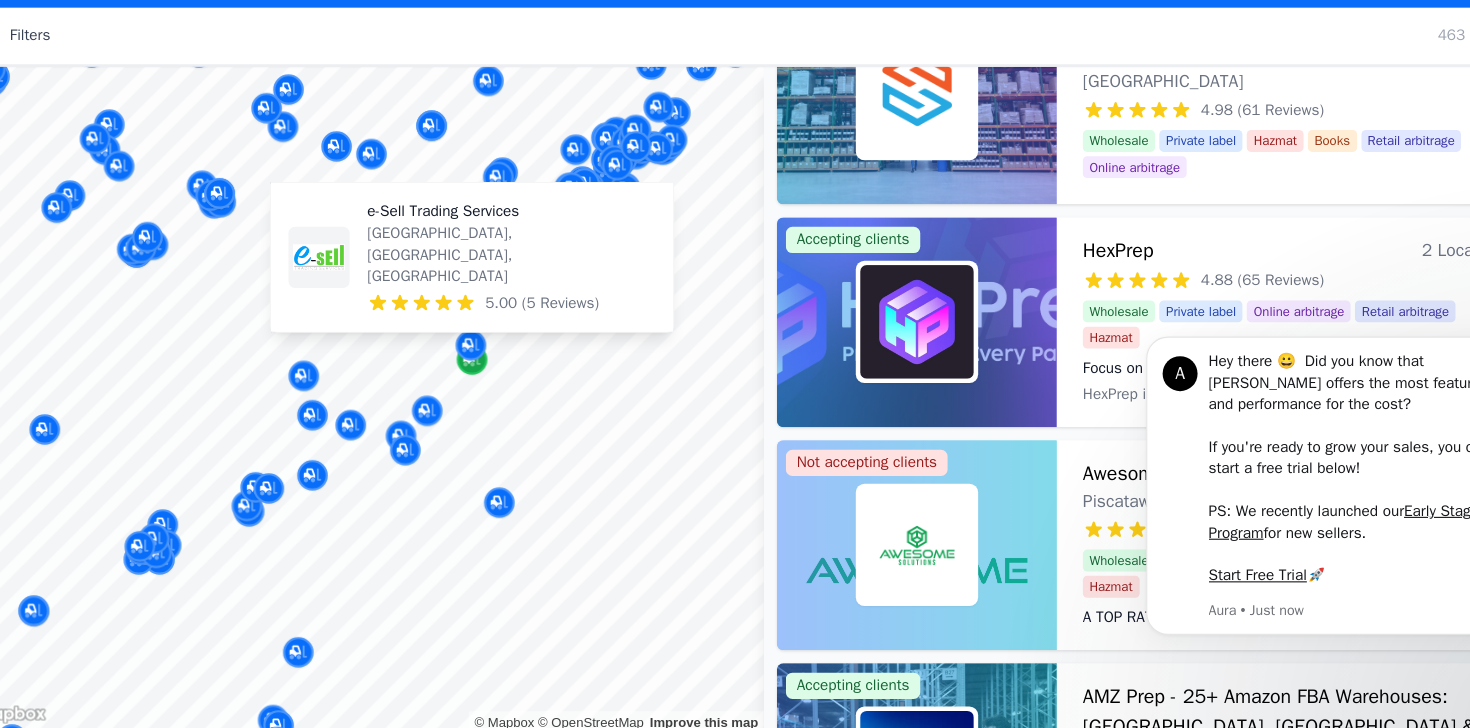 click at bounding box center (483, 386) 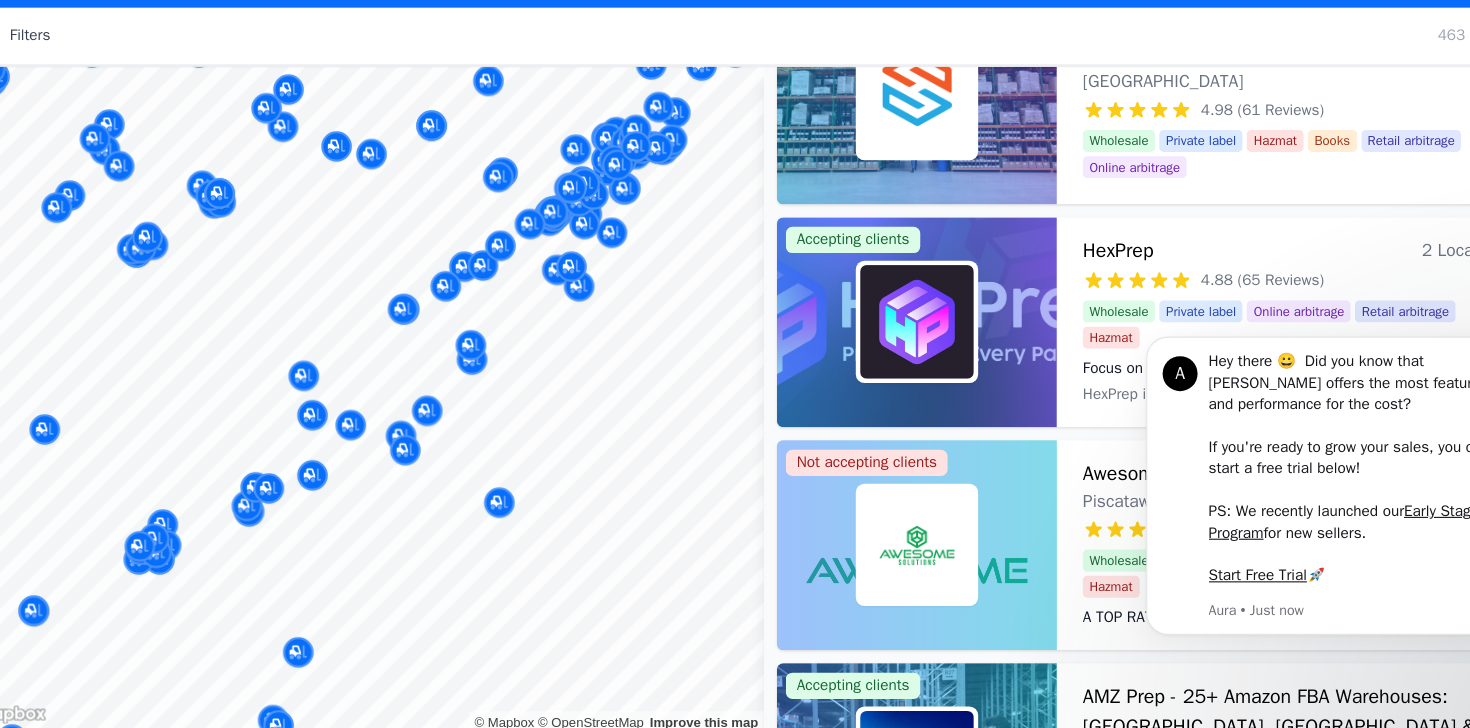 click at bounding box center (586, 390) 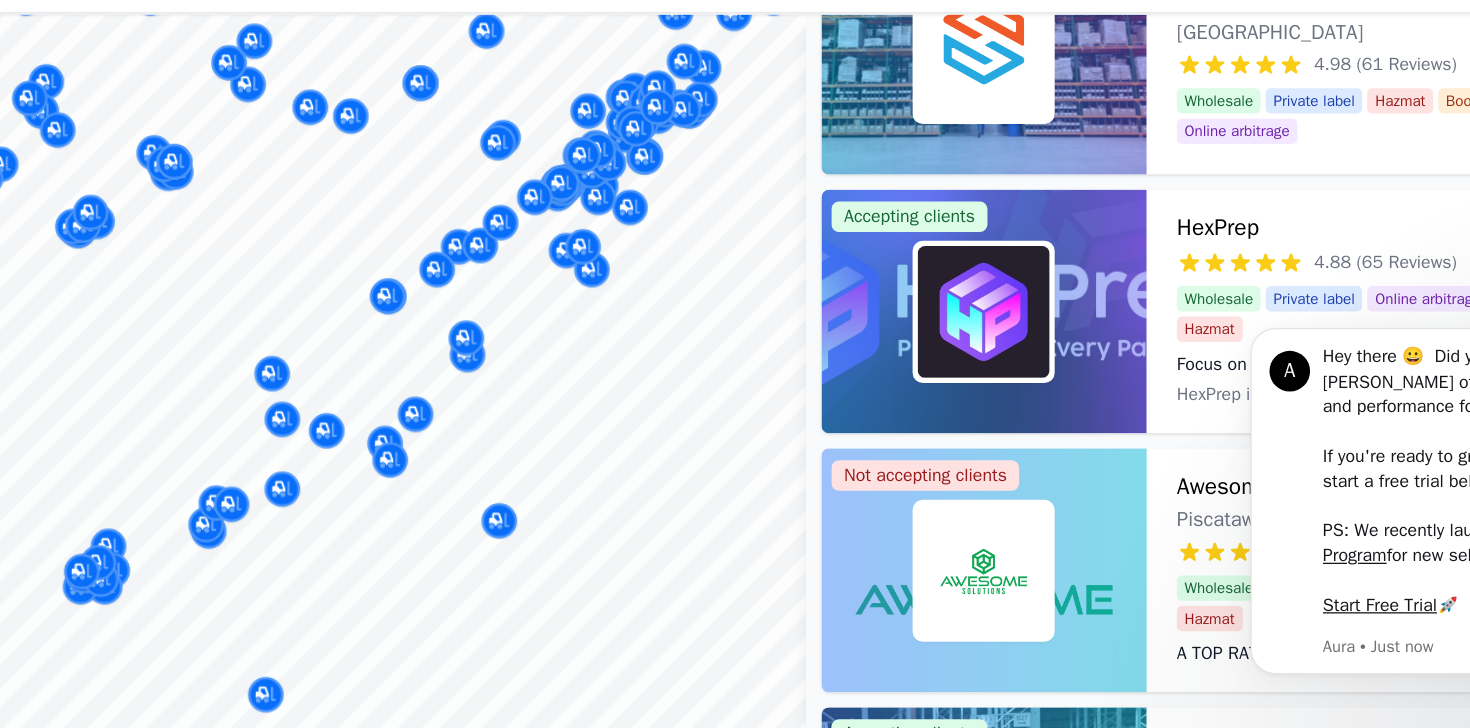 click at bounding box center [586, 390] 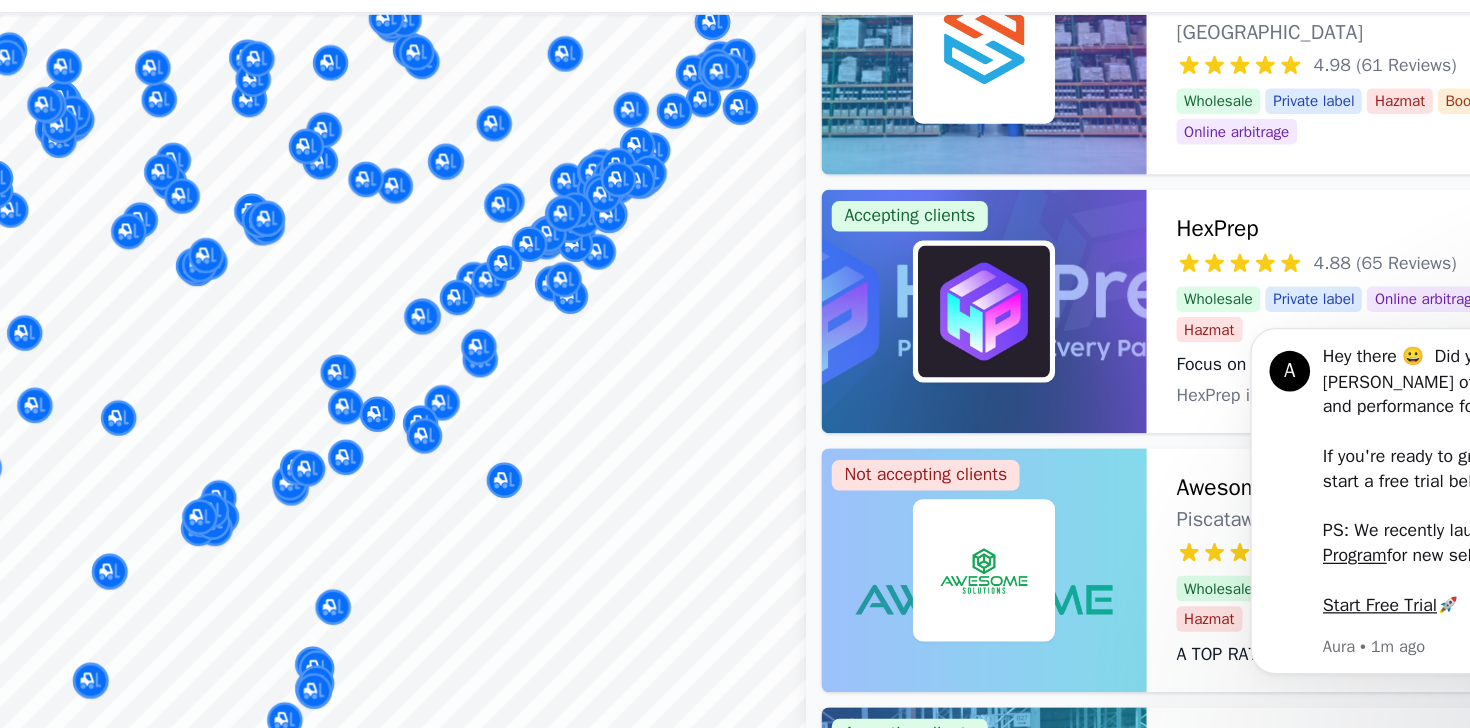 click at bounding box center [586, 390] 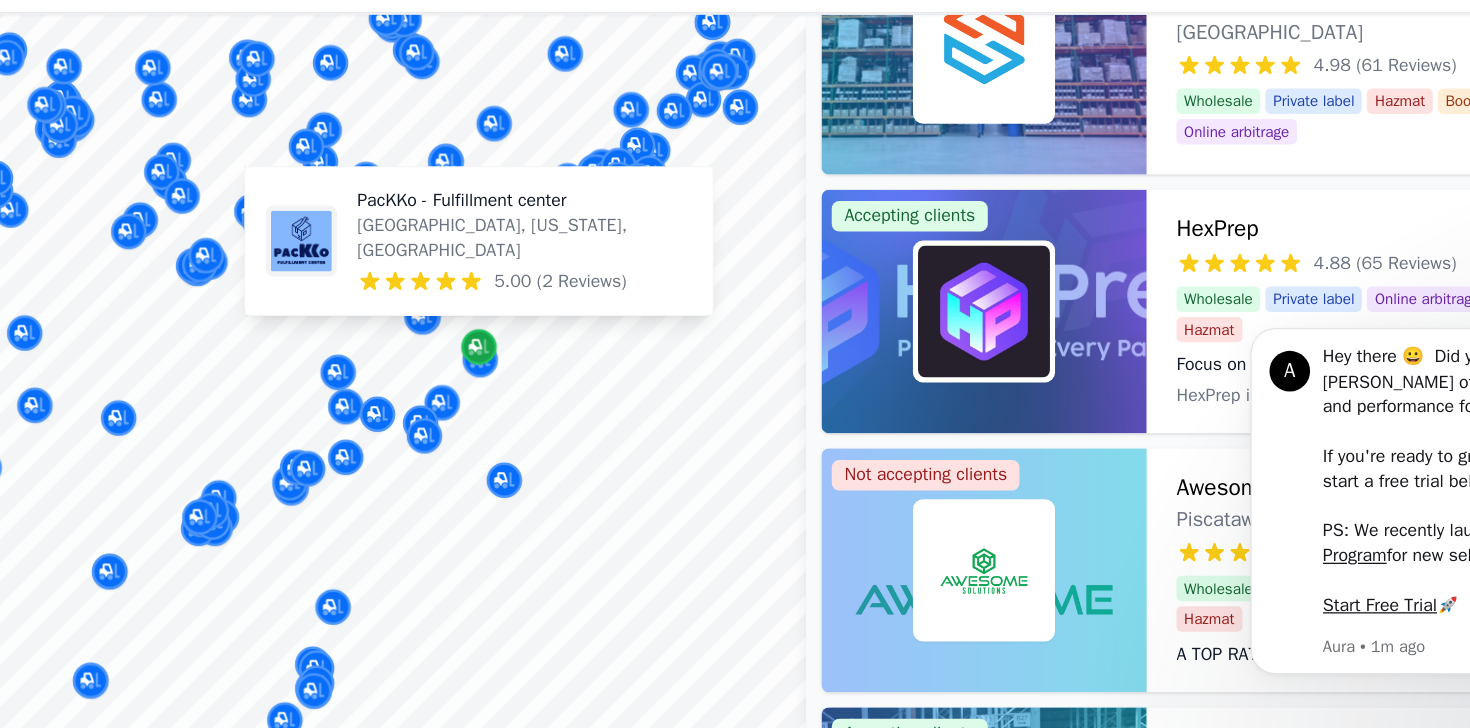 click 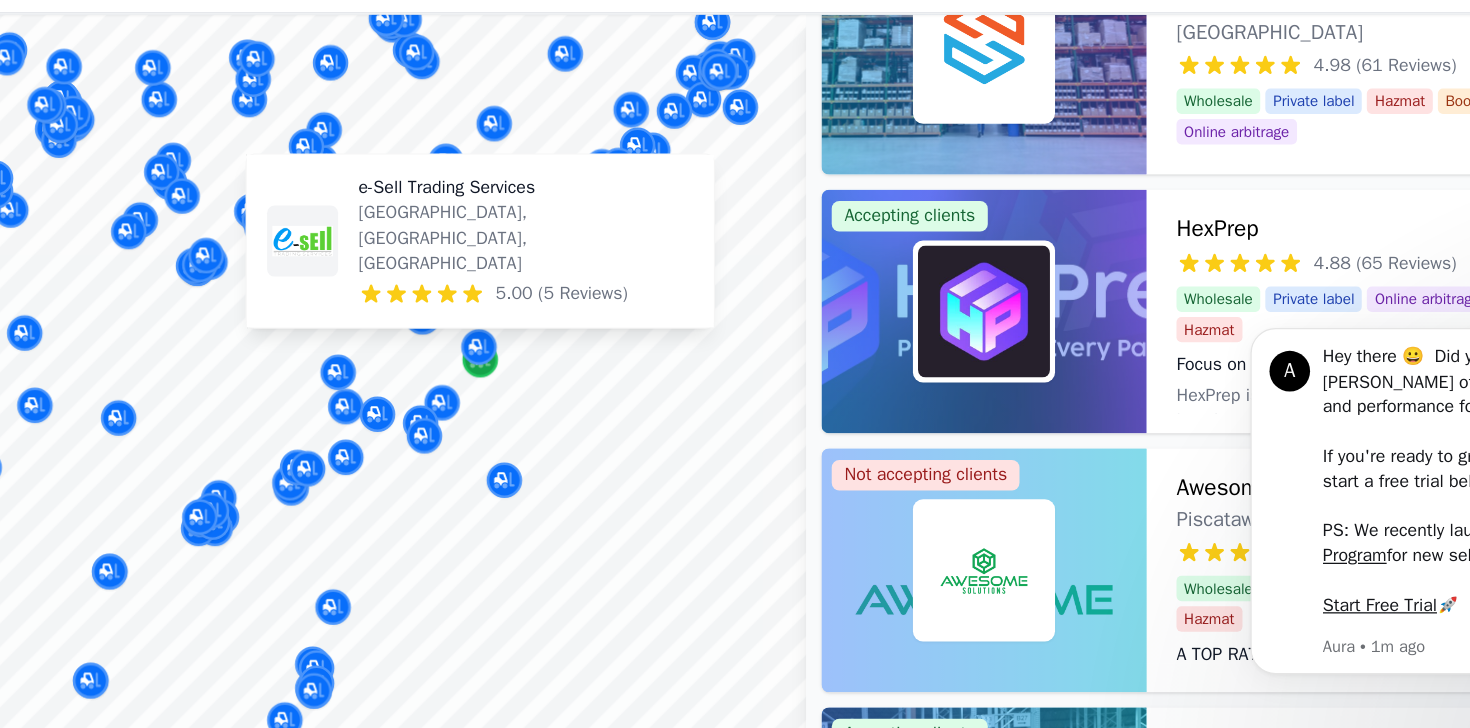 click 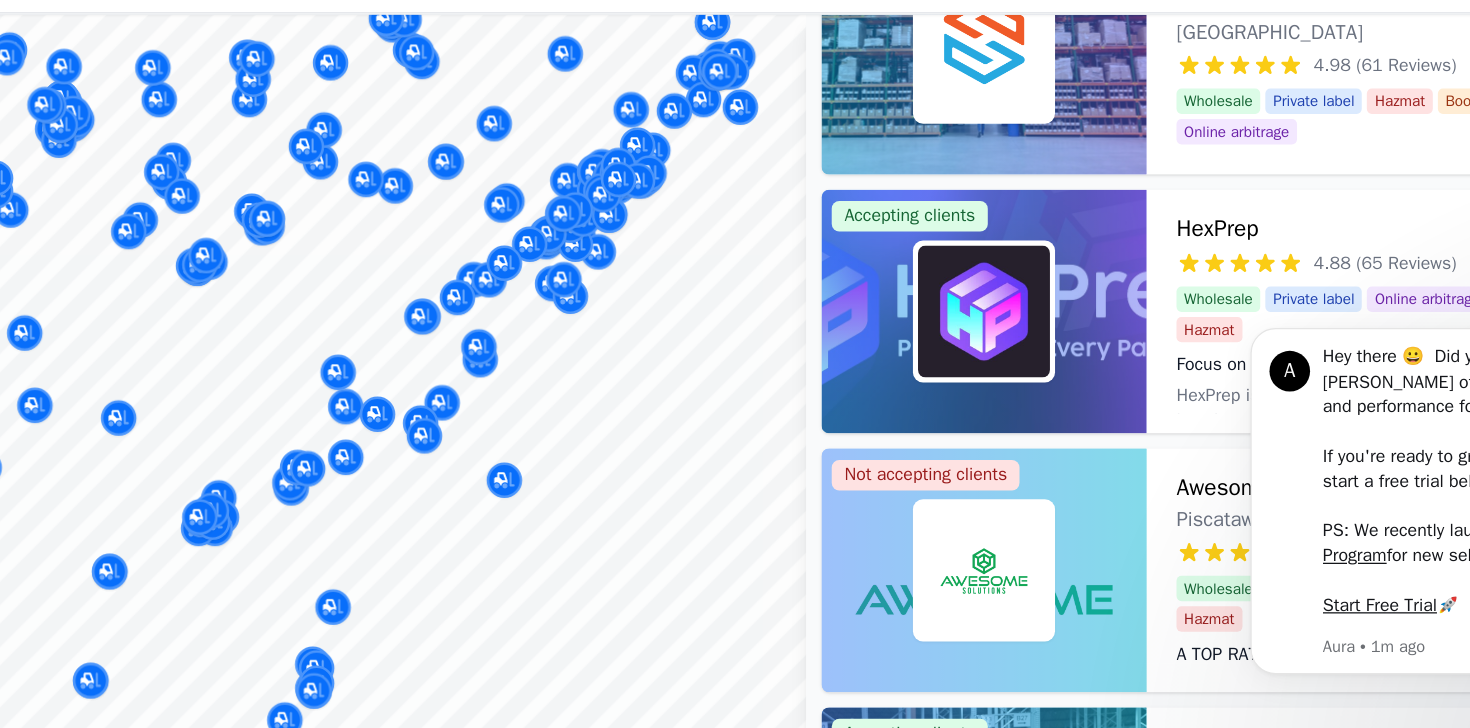 click at bounding box center [642, 425] 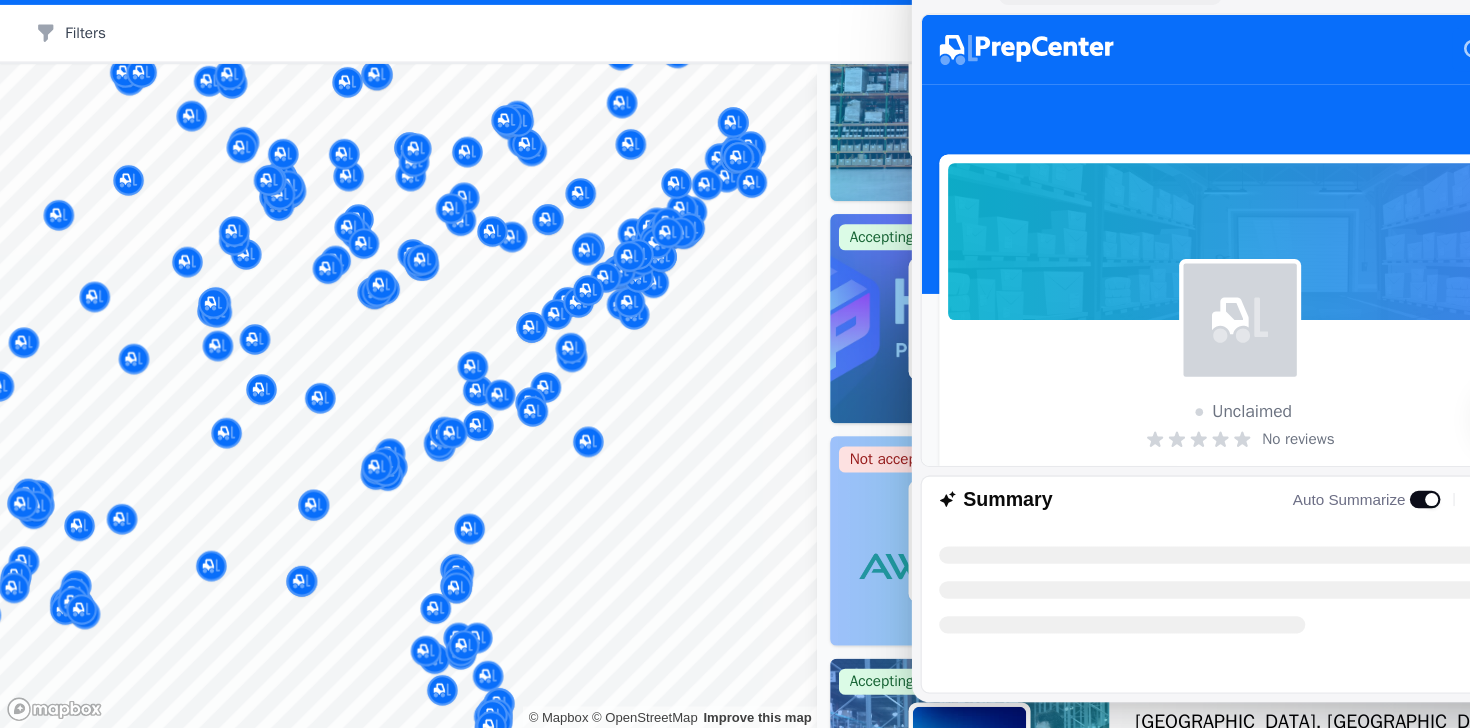 scroll, scrollTop: 0, scrollLeft: 0, axis: both 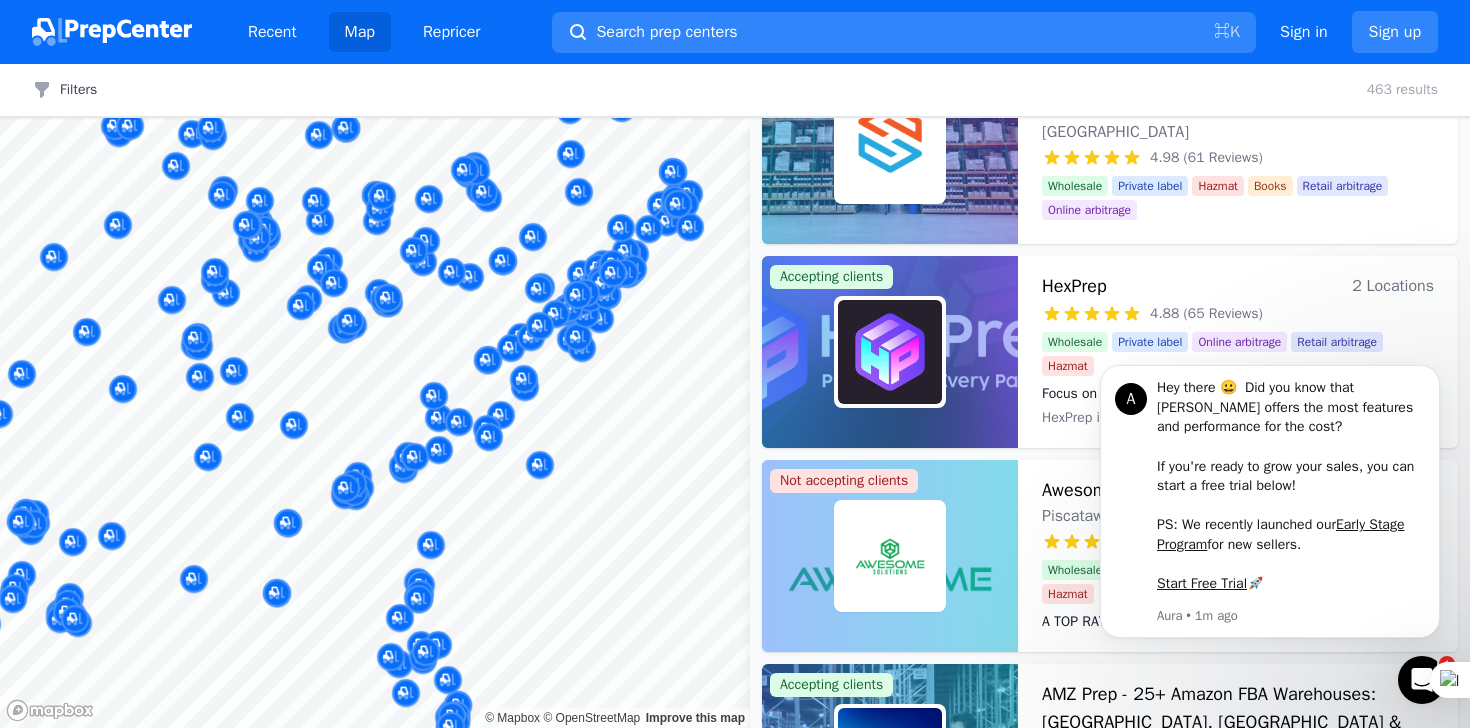 drag, startPoint x: 638, startPoint y: 421, endPoint x: 628, endPoint y: 423, distance: 10.198039 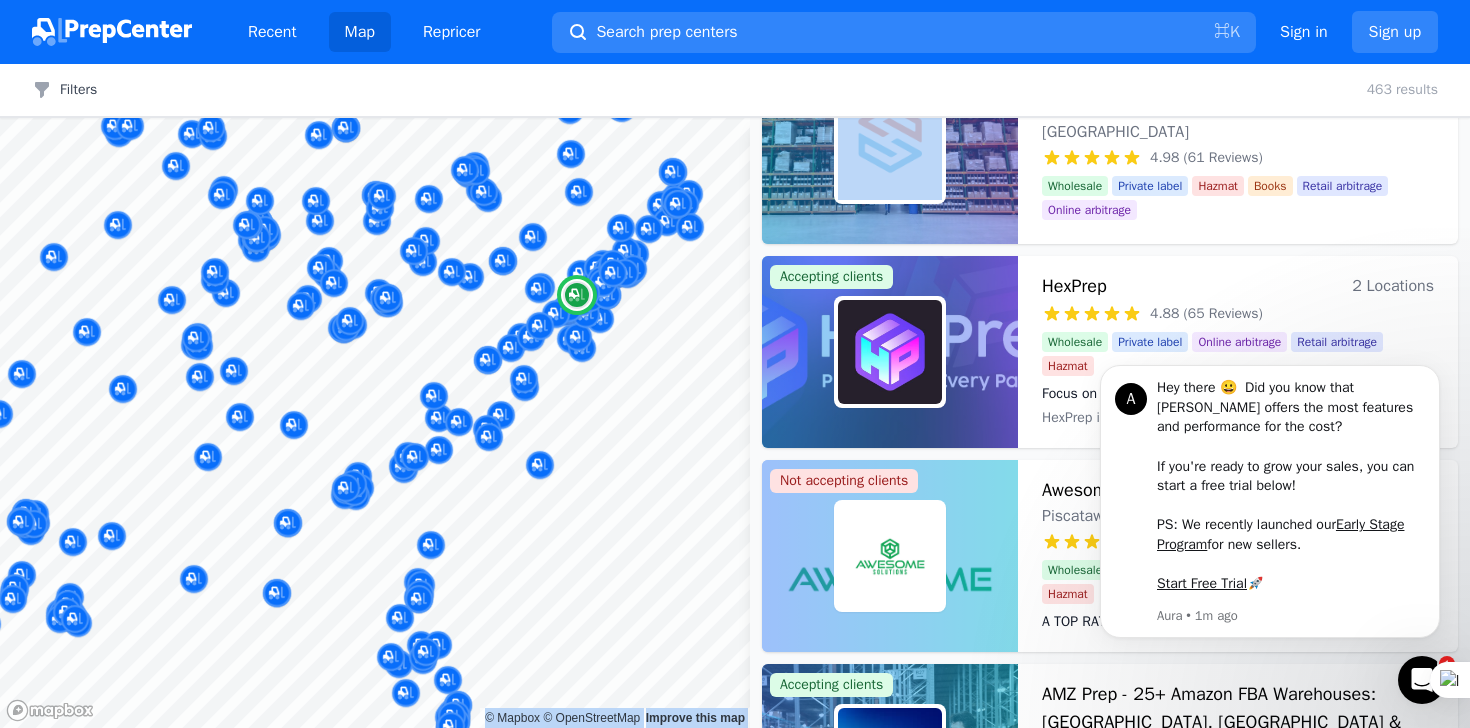 drag, startPoint x: 777, startPoint y: 103, endPoint x: 776, endPoint y: 147, distance: 44.011364 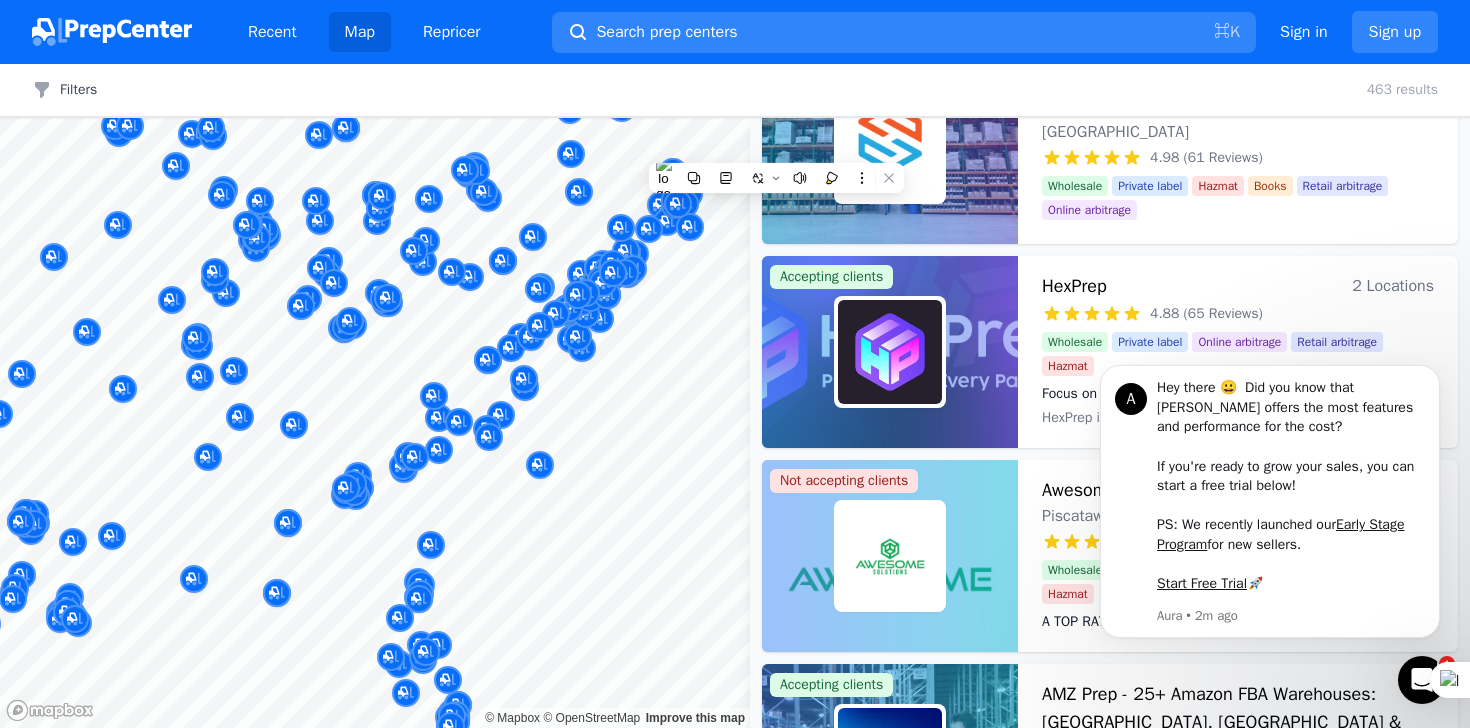 click at bounding box center [586, 390] 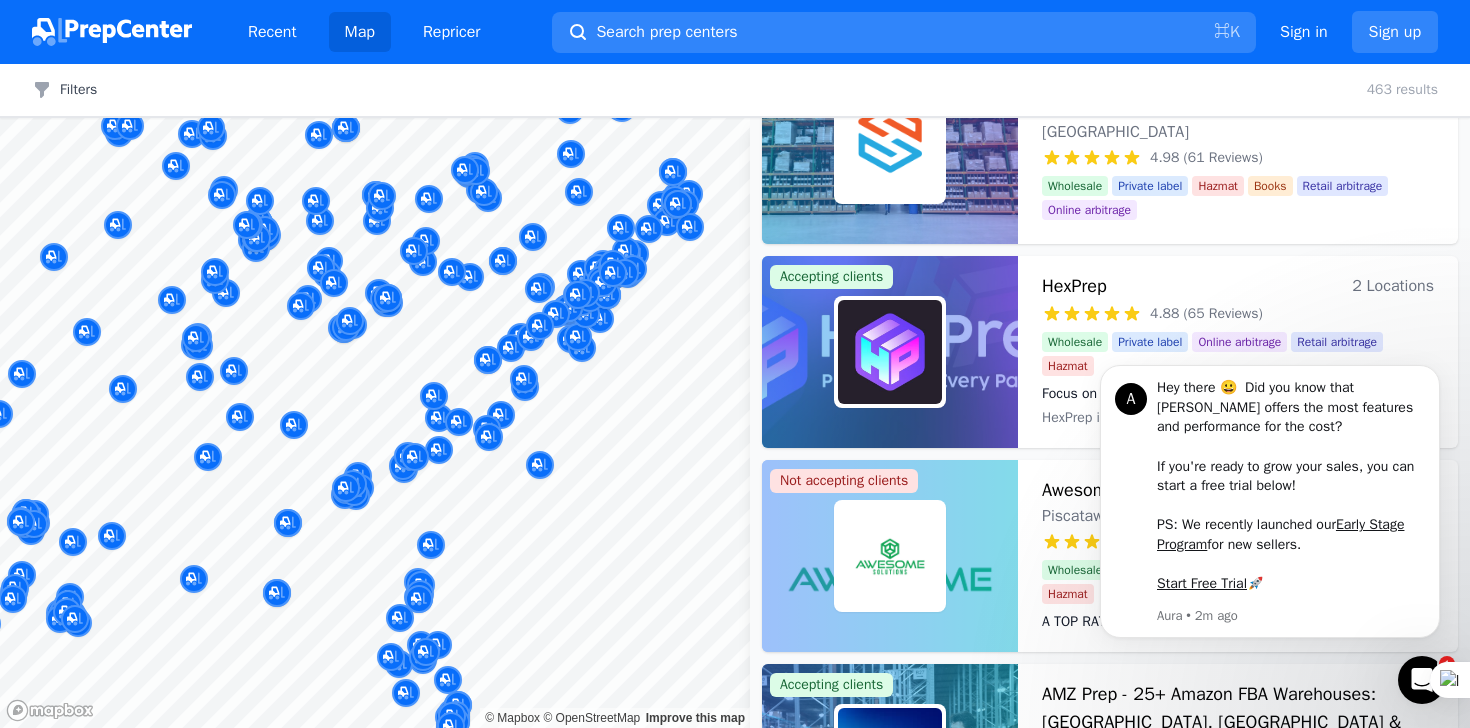 click at bounding box center (586, 390) 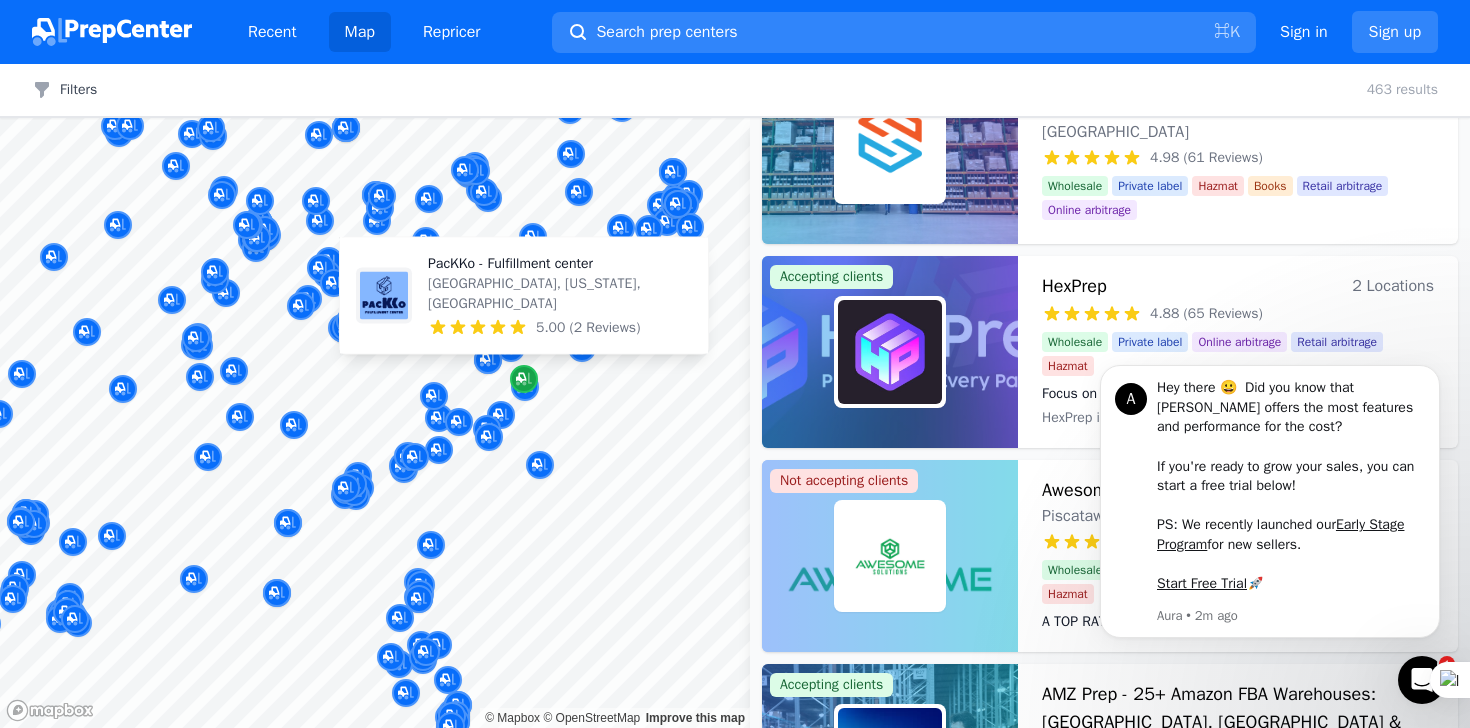 click 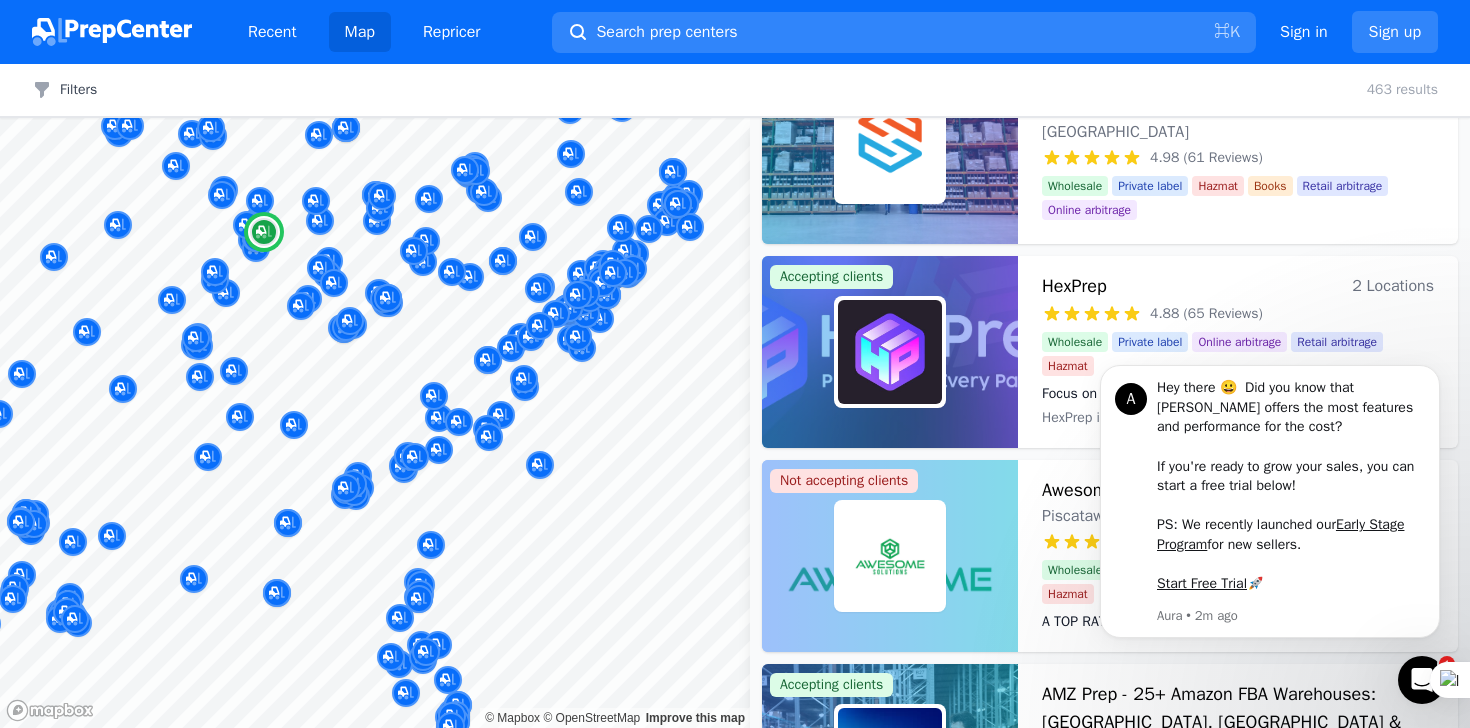 scroll, scrollTop: 0, scrollLeft: 0, axis: both 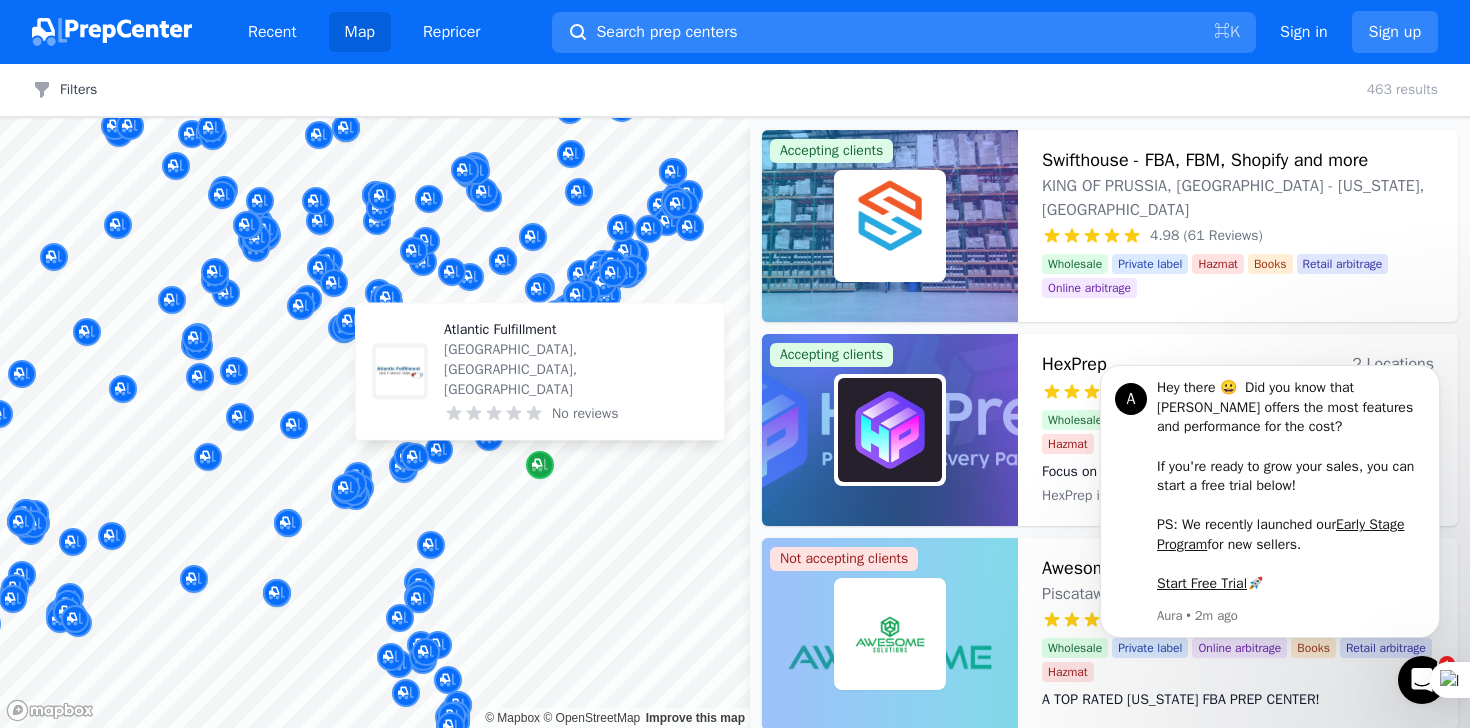 click 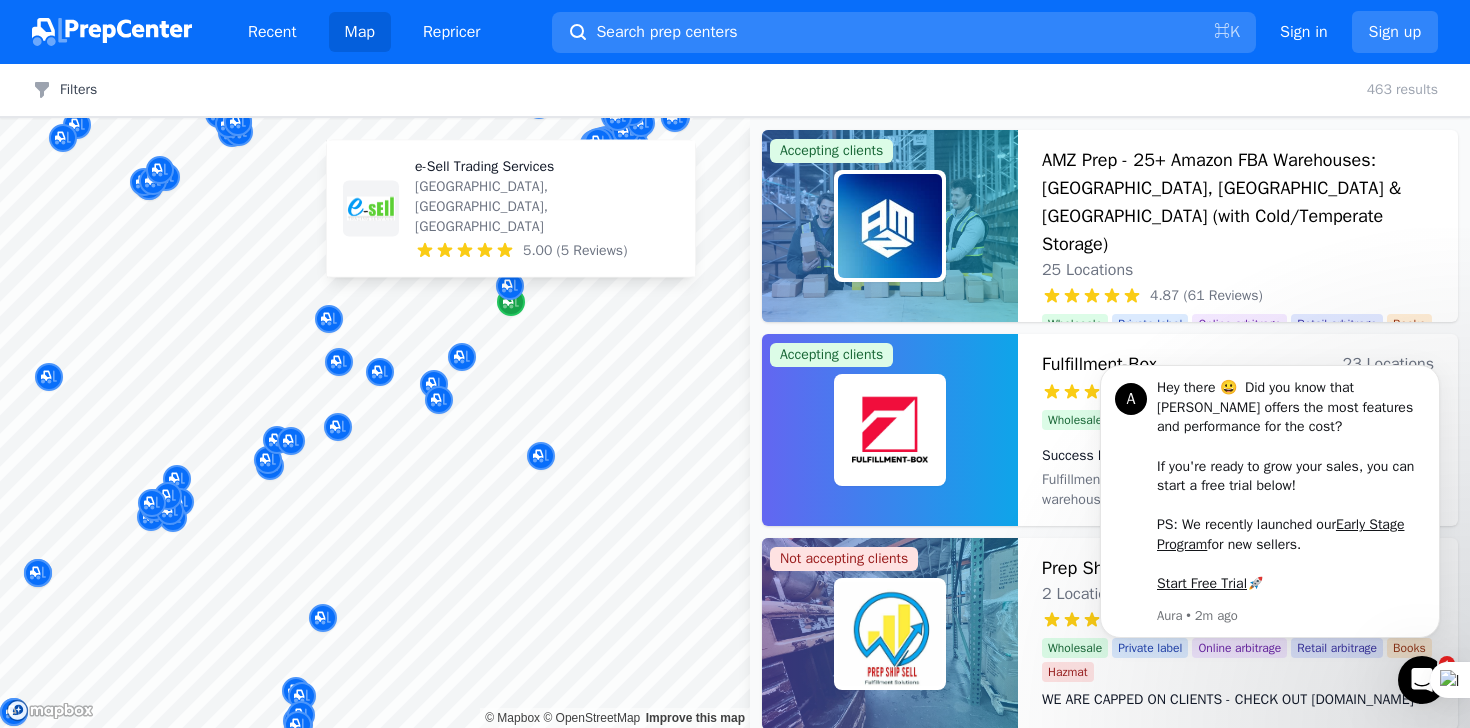 click 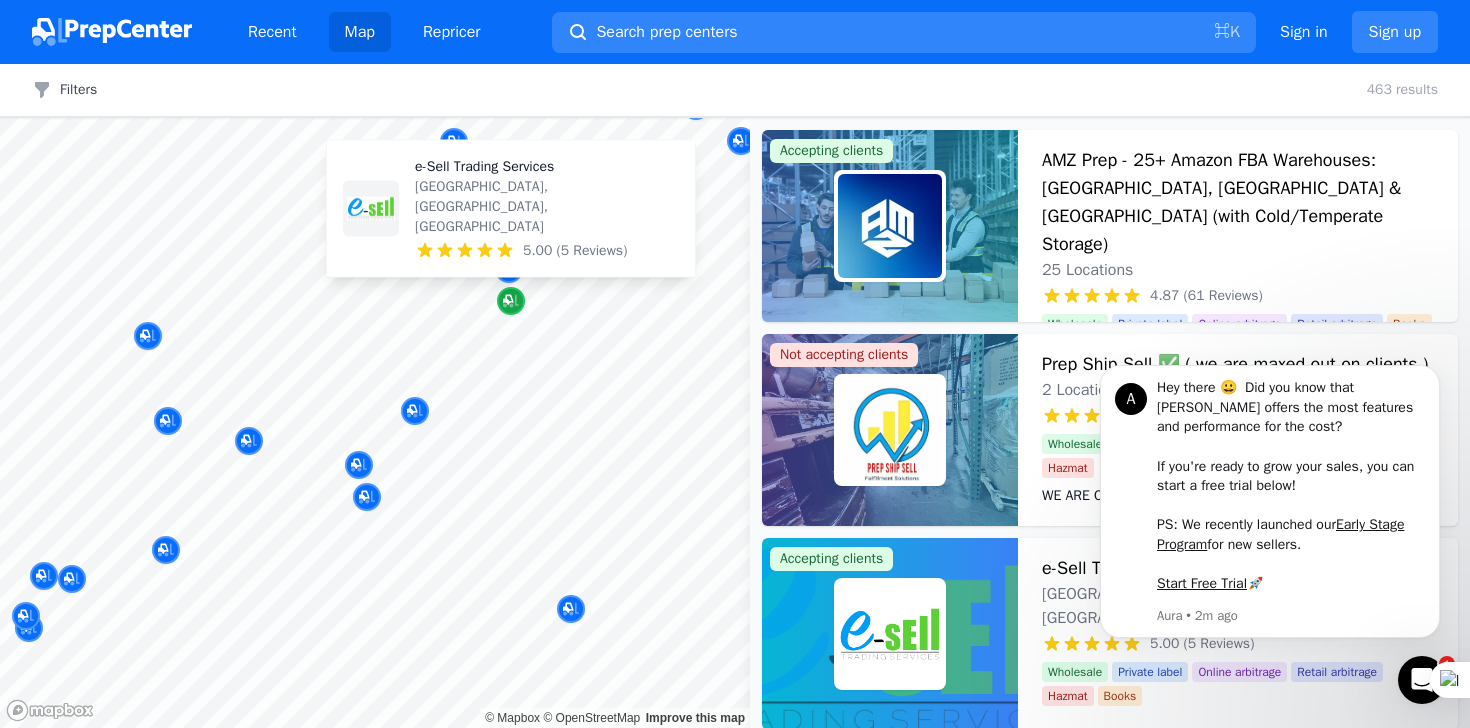 click 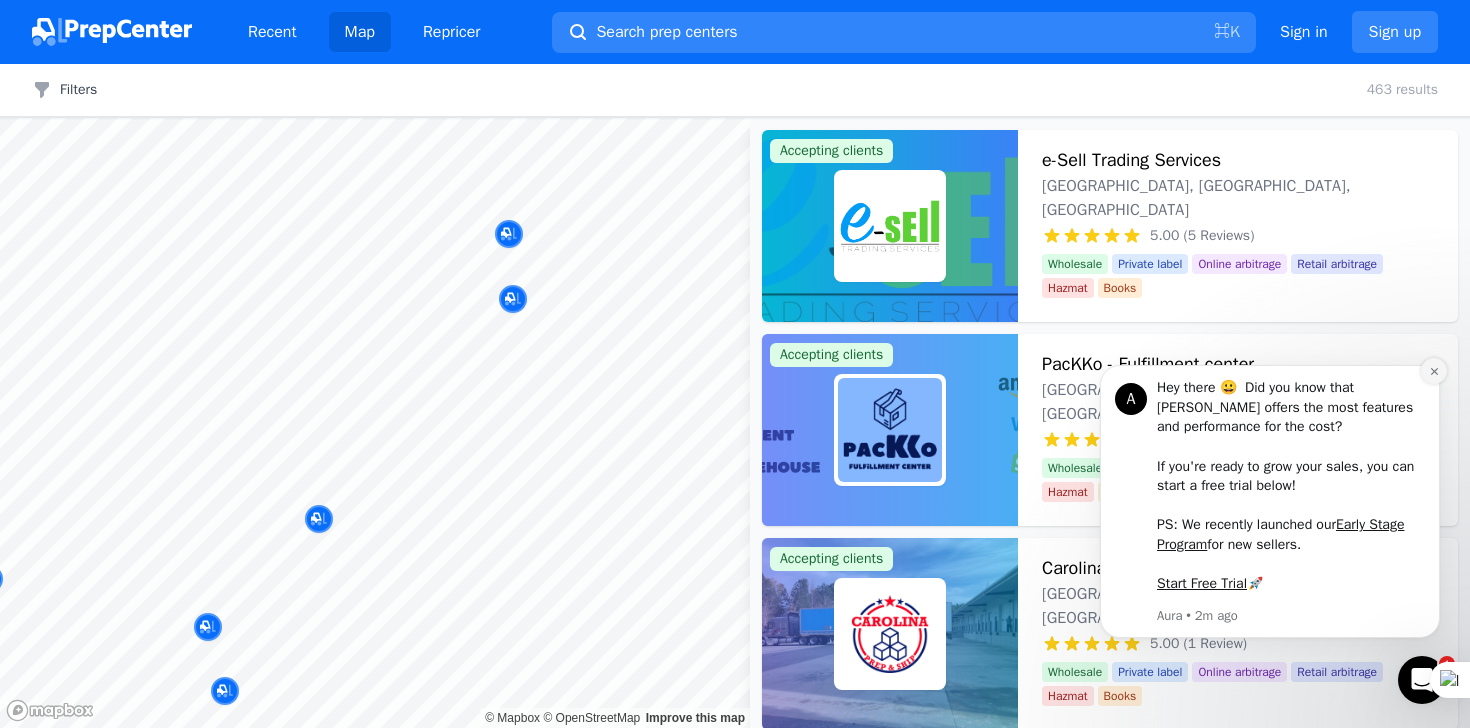 click 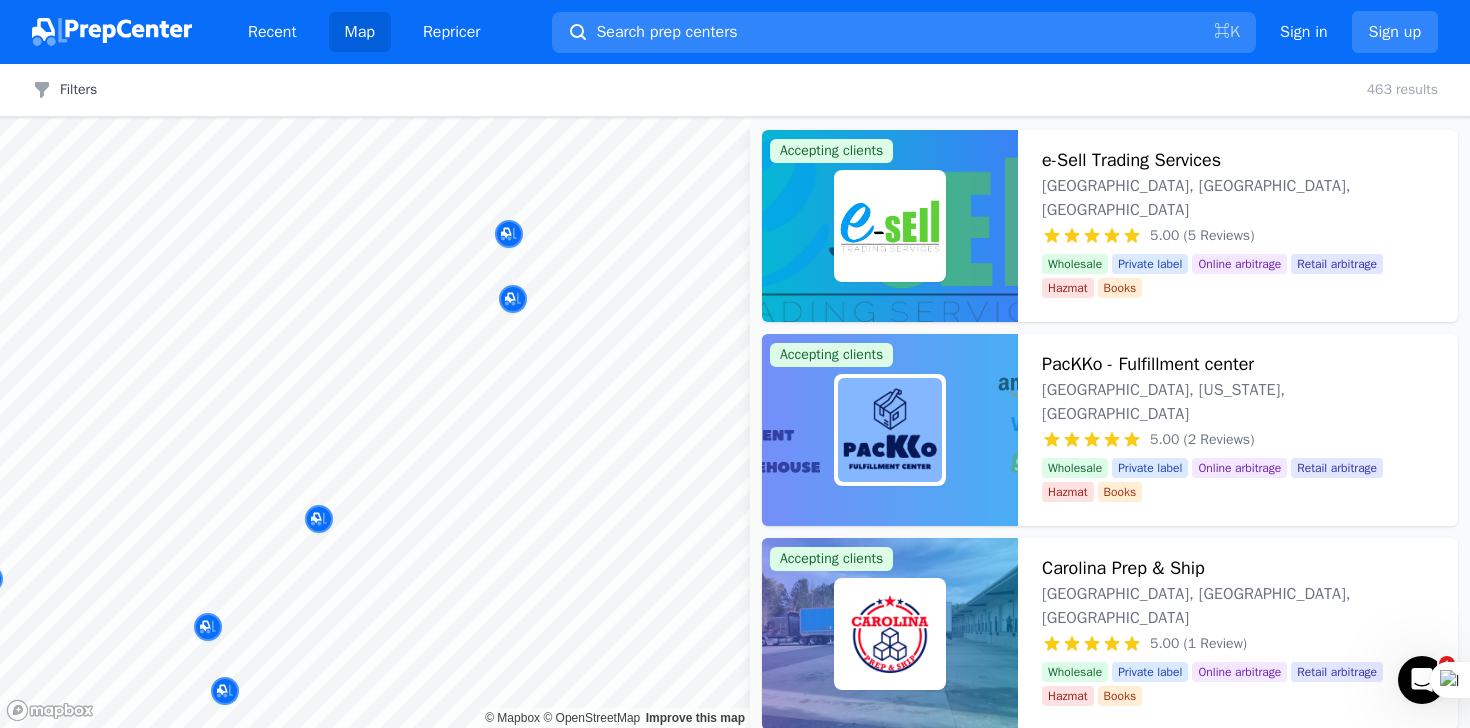 click at bounding box center [633, 248] 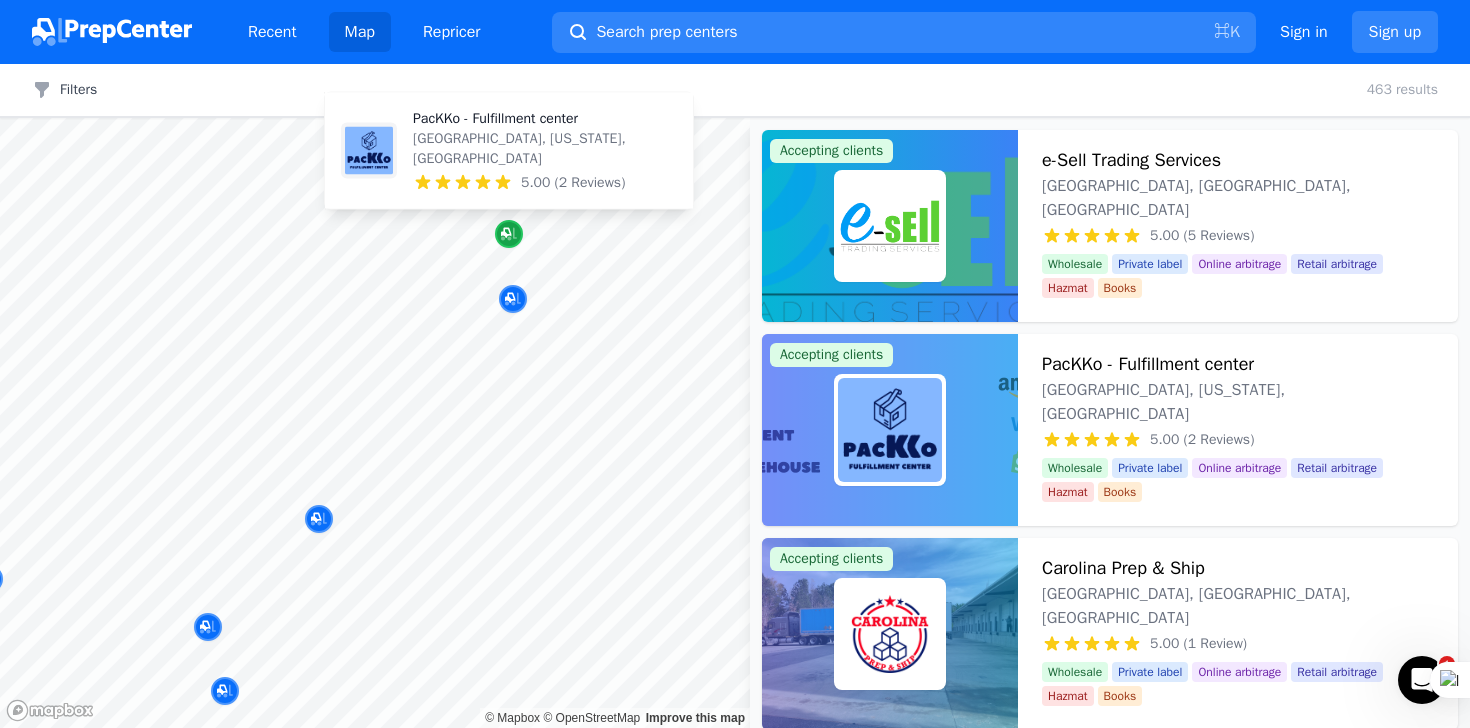 click 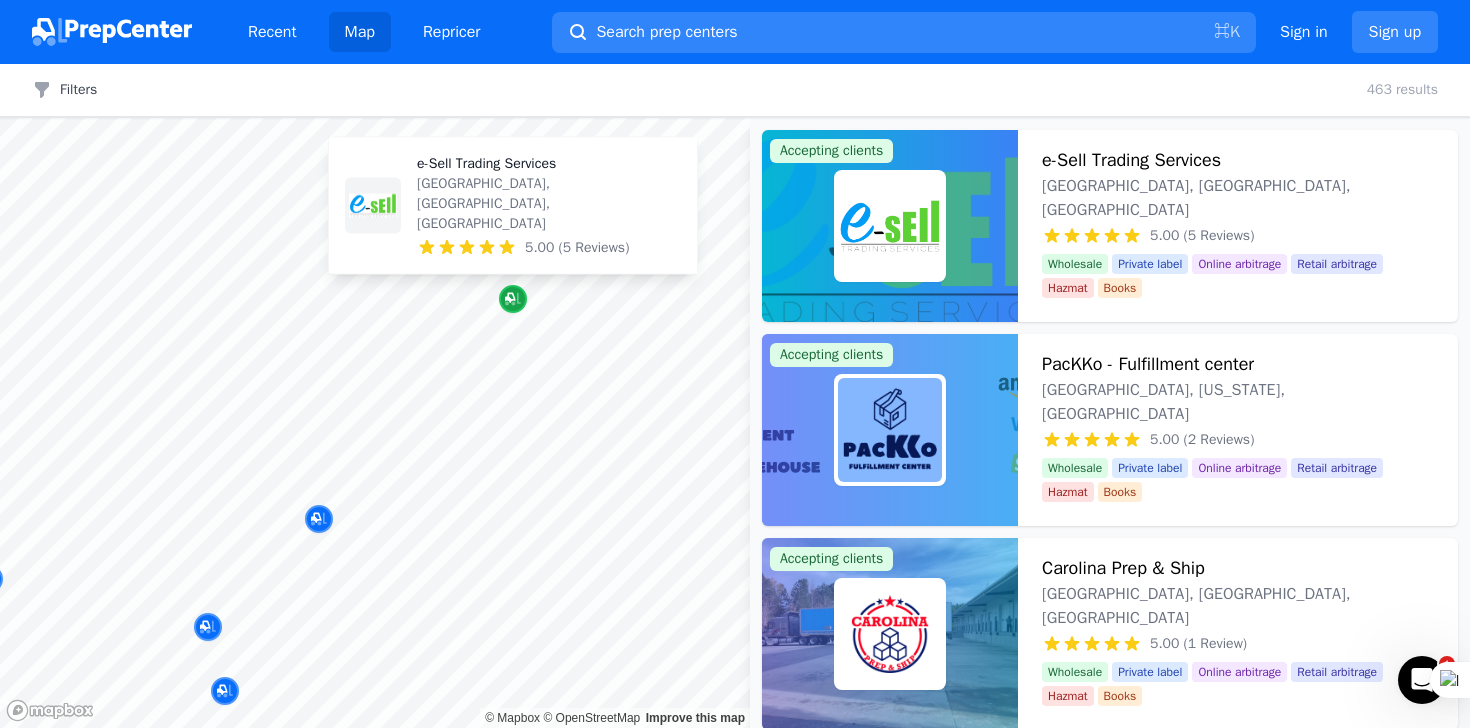 click at bounding box center (513, 299) 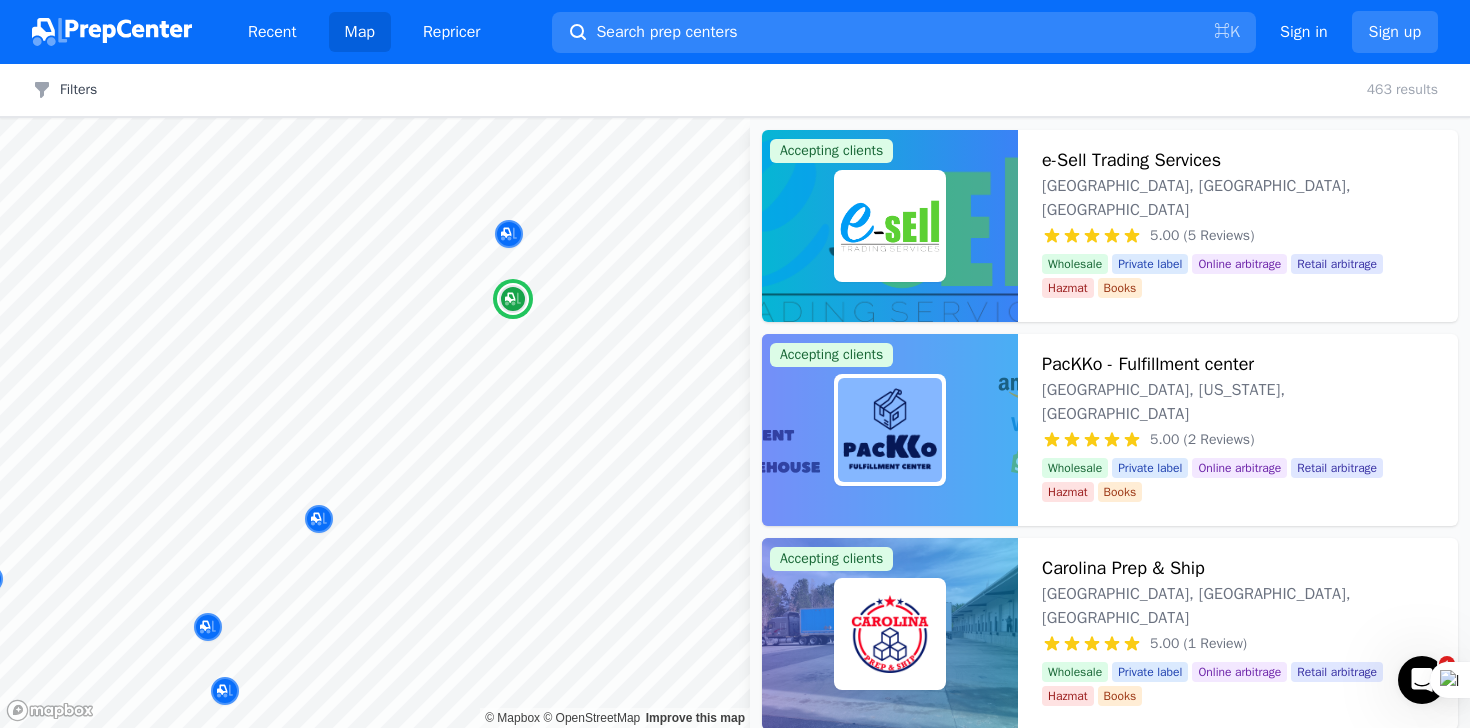 click on "No hidden fees and charges" at bounding box center [1238, 316] 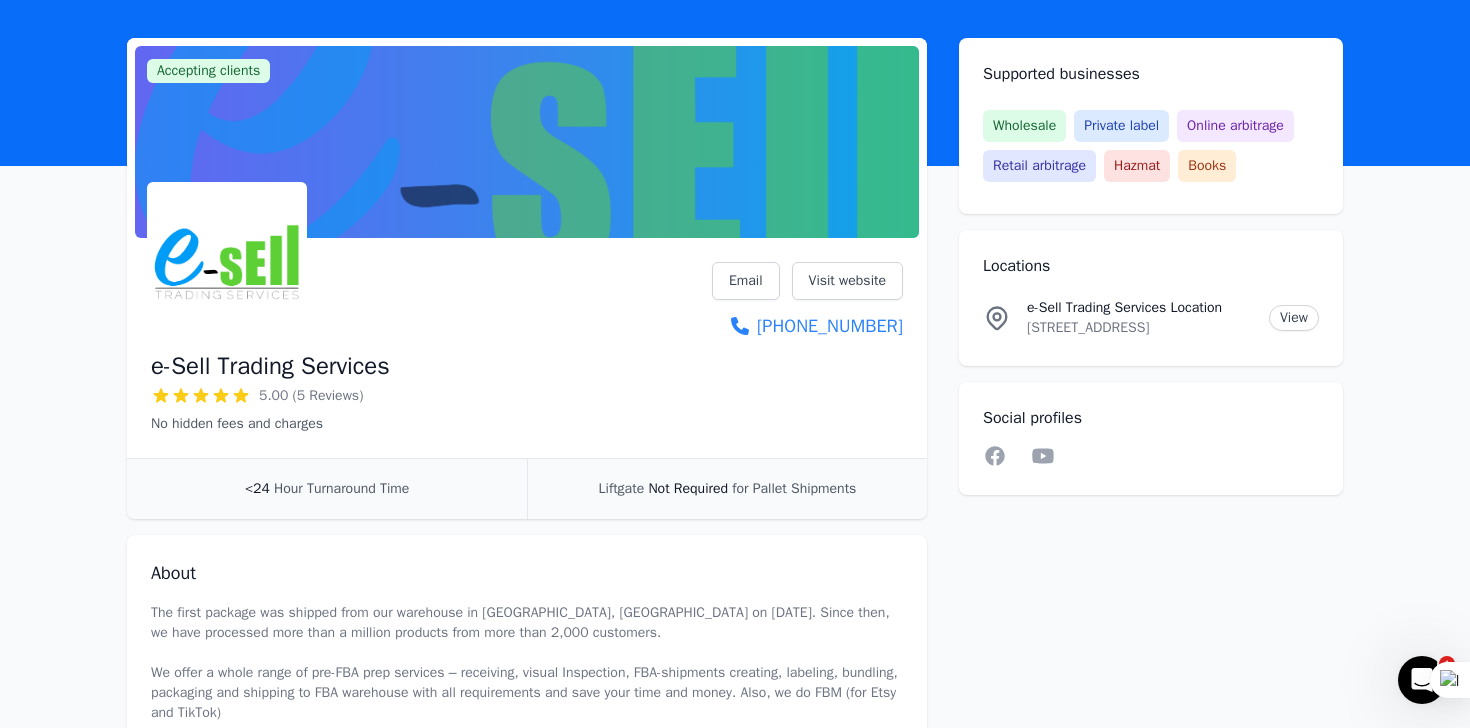 scroll, scrollTop: 87, scrollLeft: 0, axis: vertical 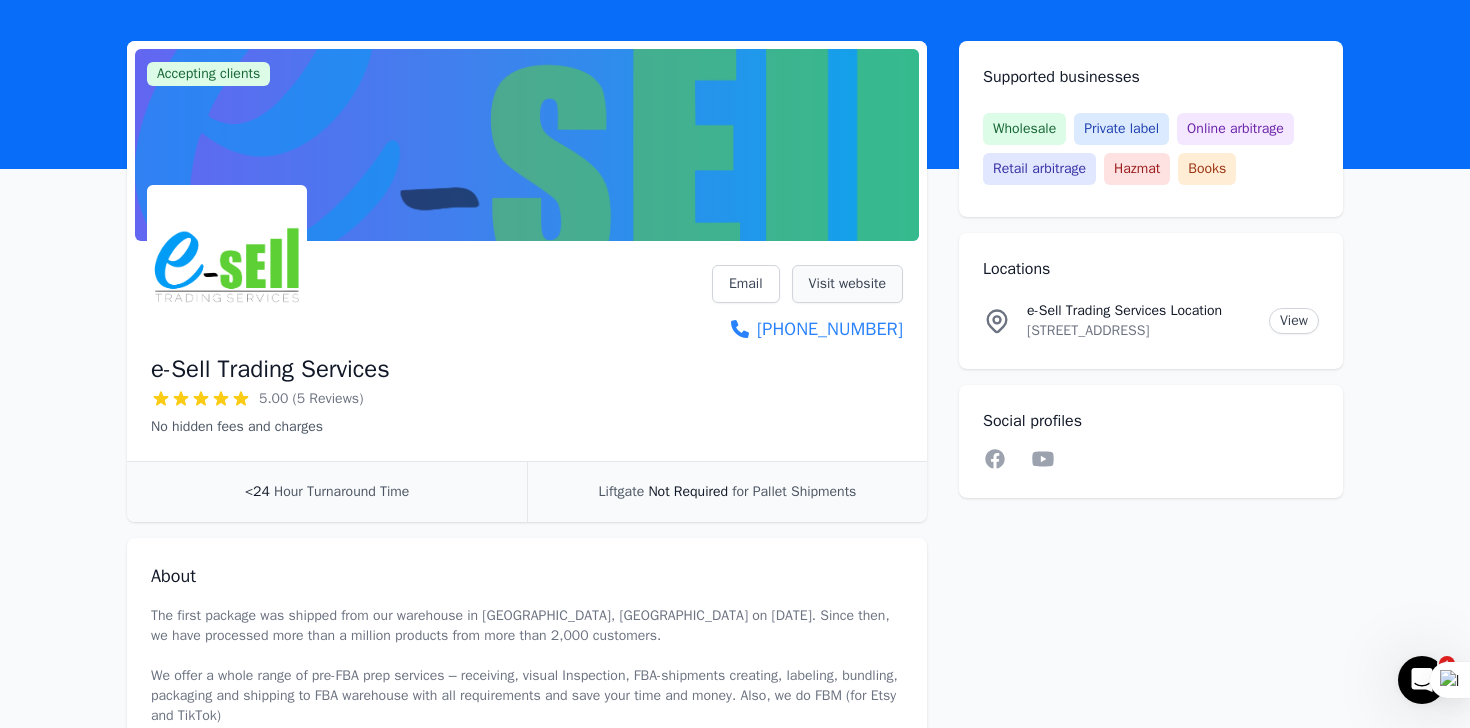 click on "Visit website" at bounding box center (847, 284) 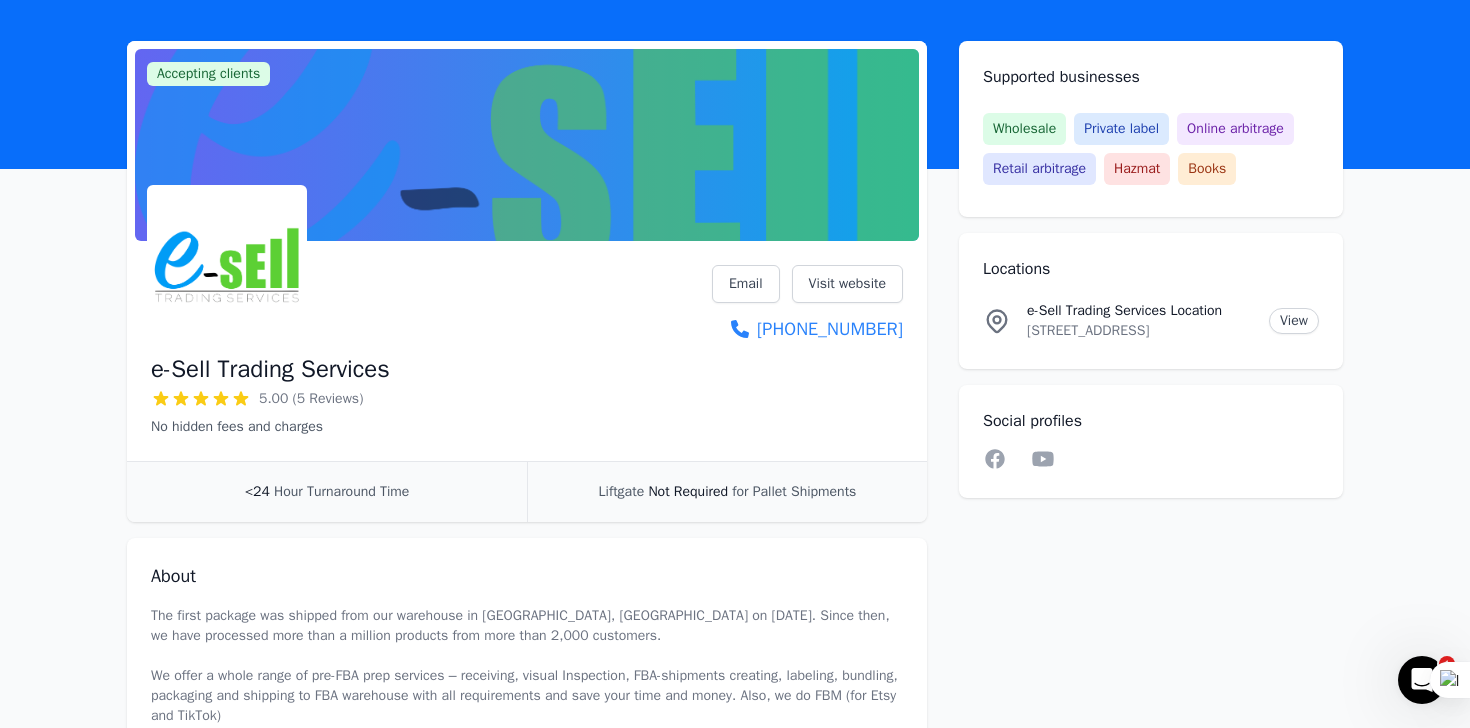 scroll, scrollTop: 0, scrollLeft: 0, axis: both 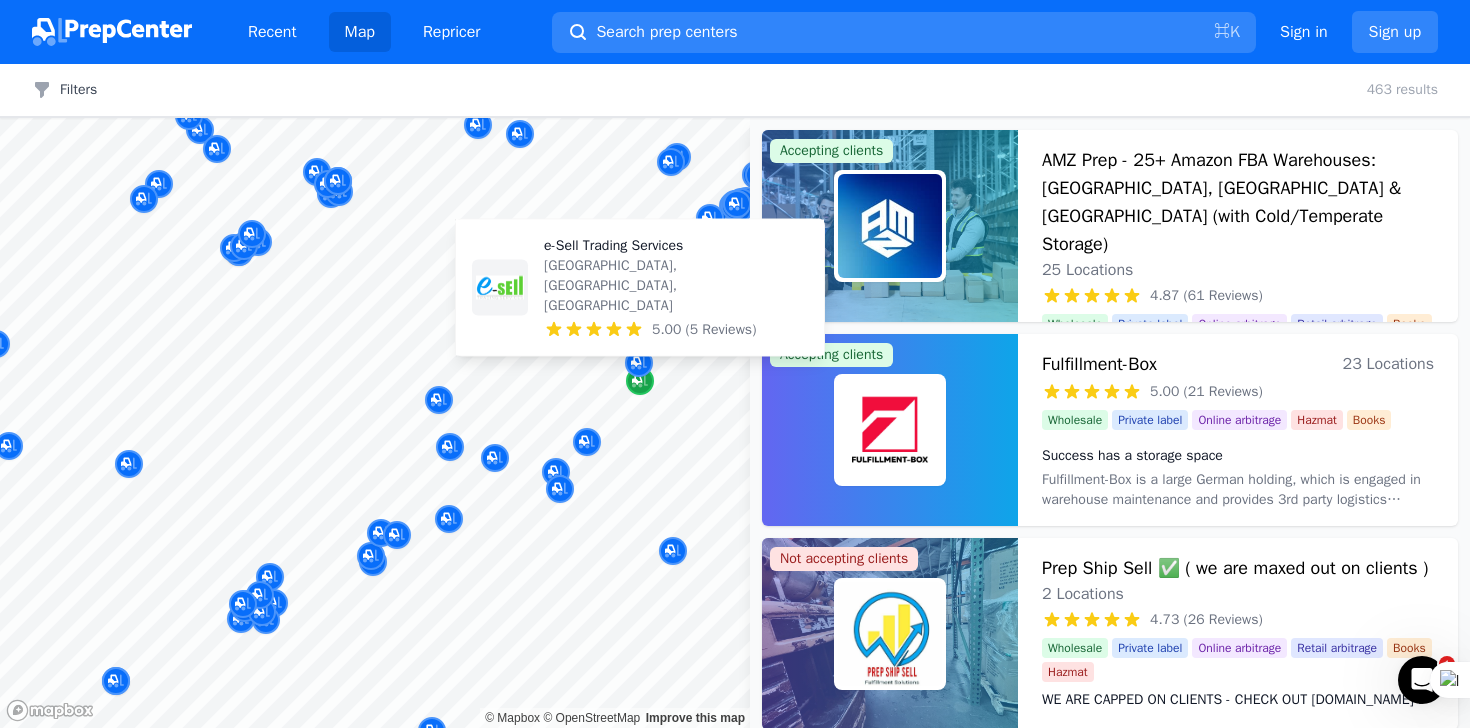 click 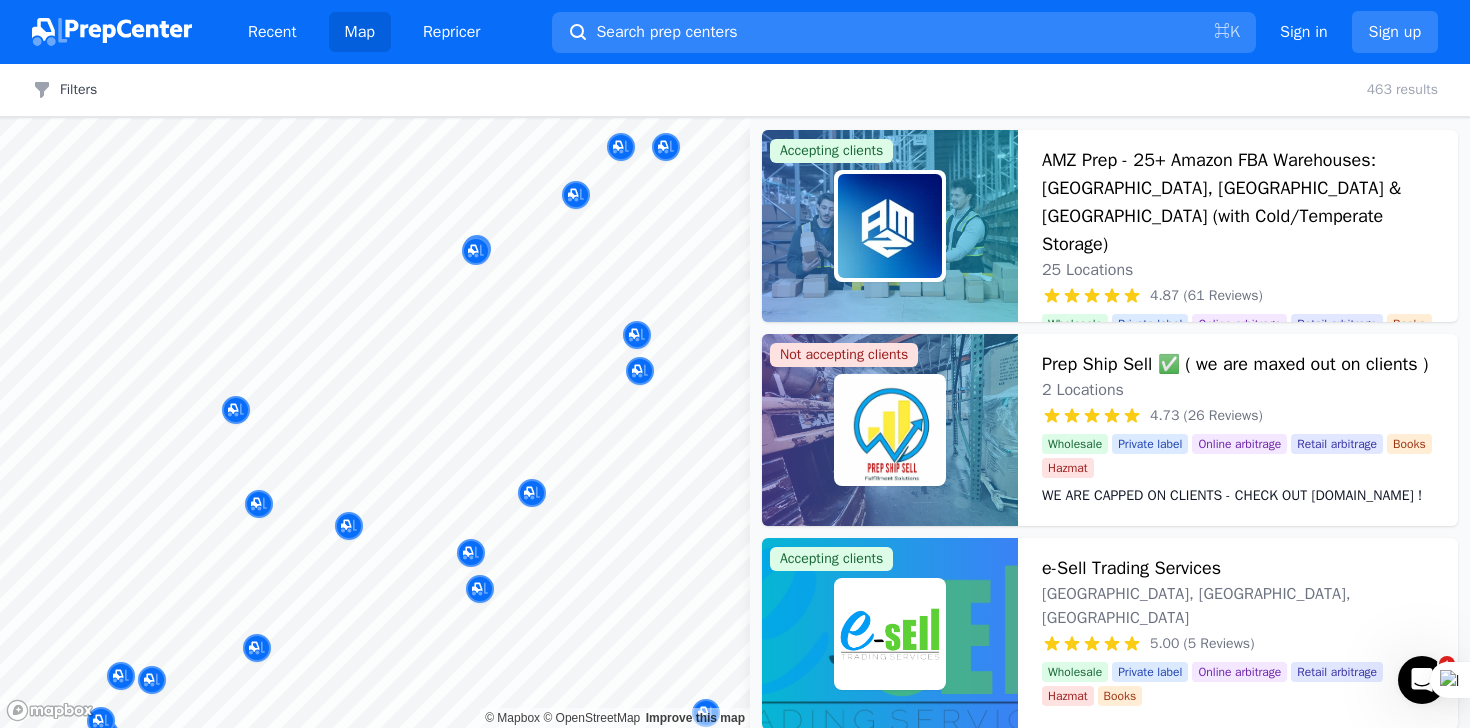 click at bounding box center [640, 350] 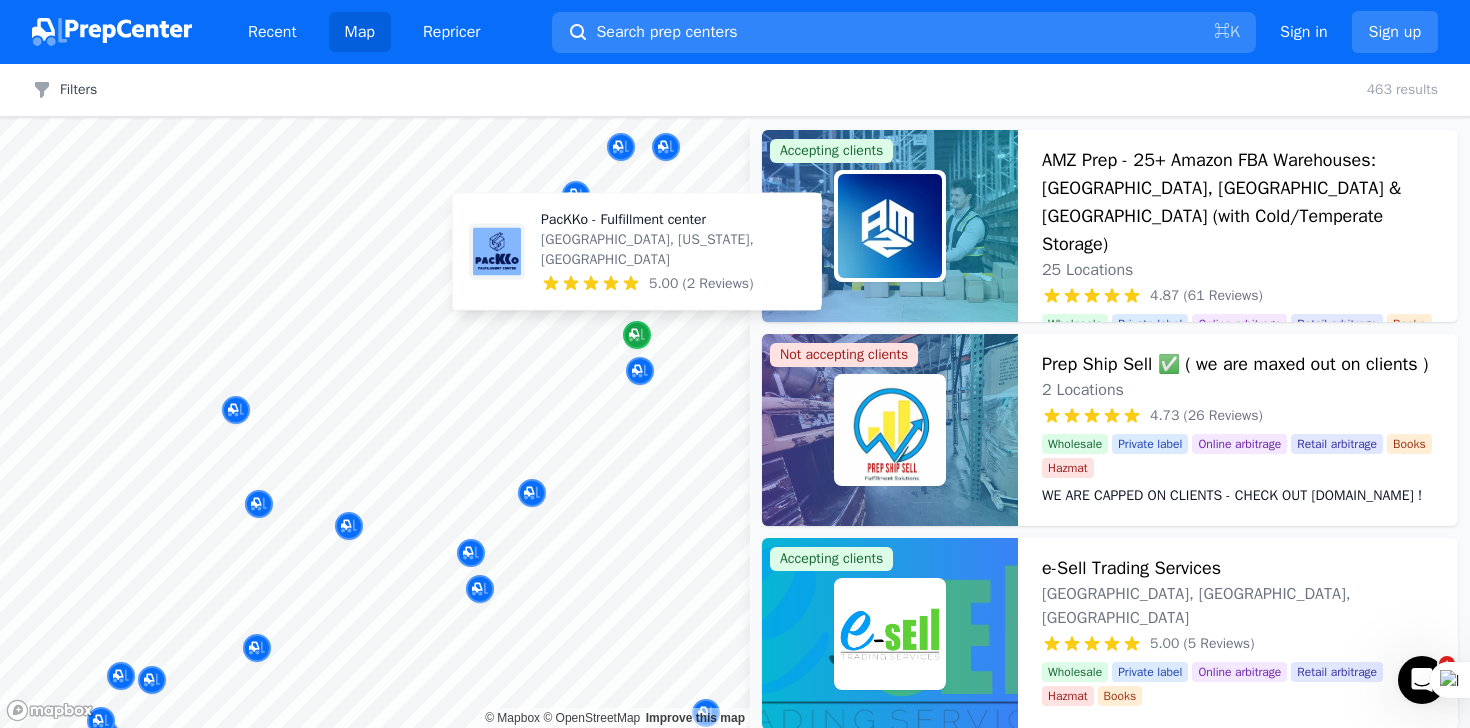click 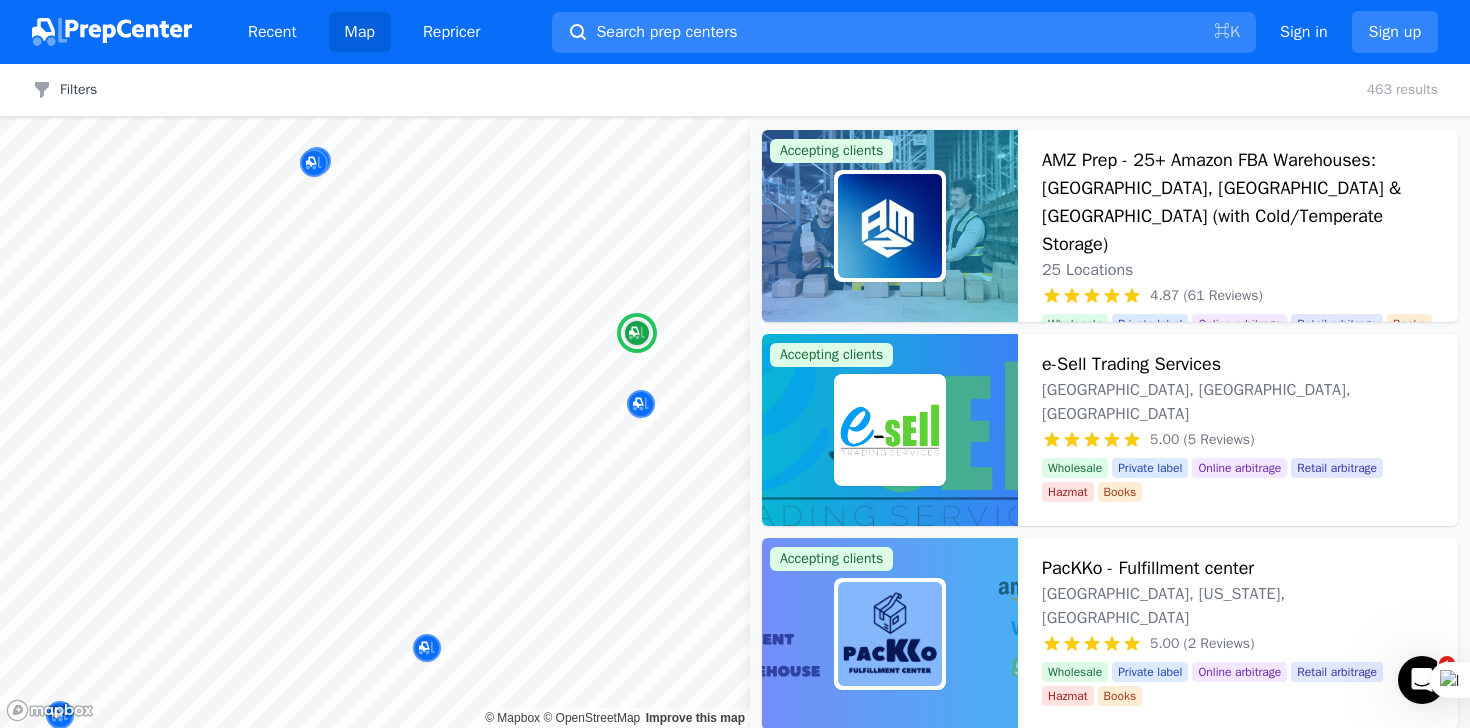 click at bounding box center (890, 634) 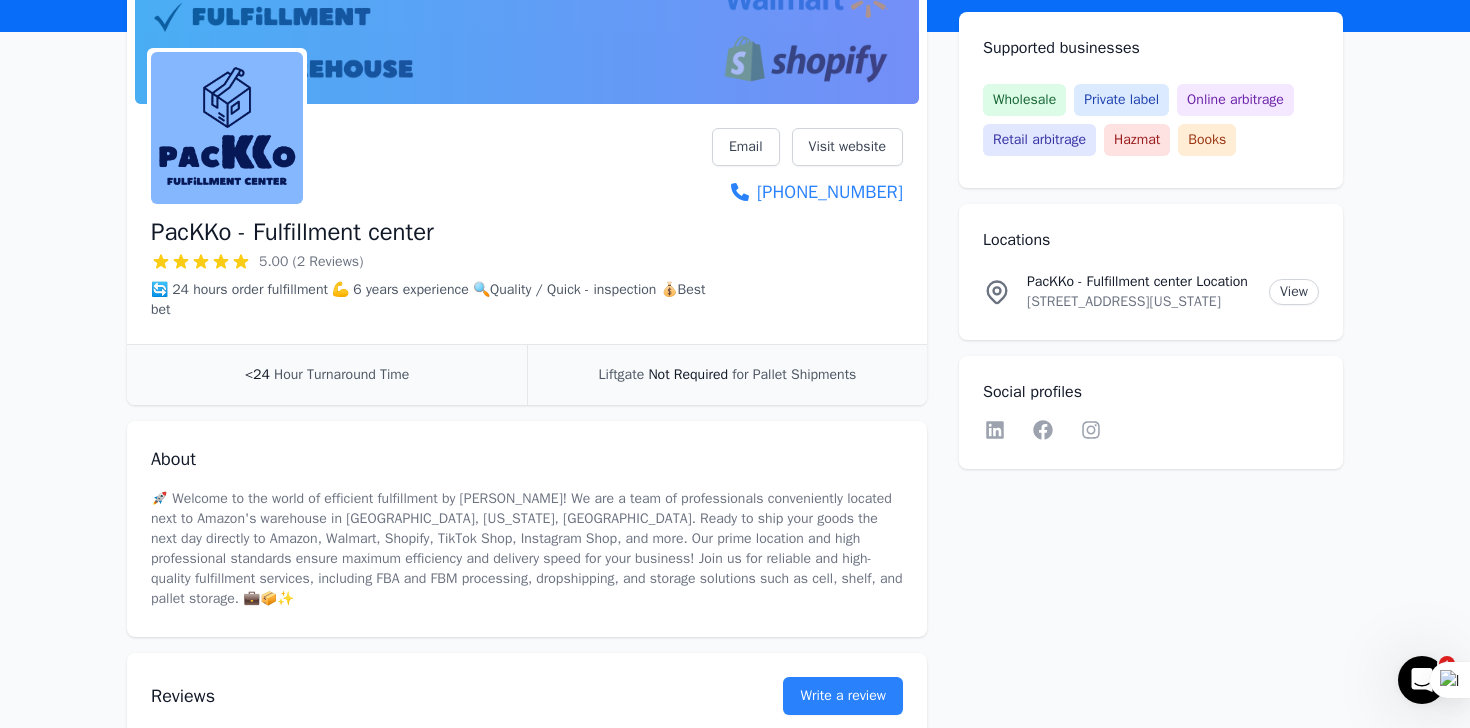 scroll, scrollTop: 190, scrollLeft: 0, axis: vertical 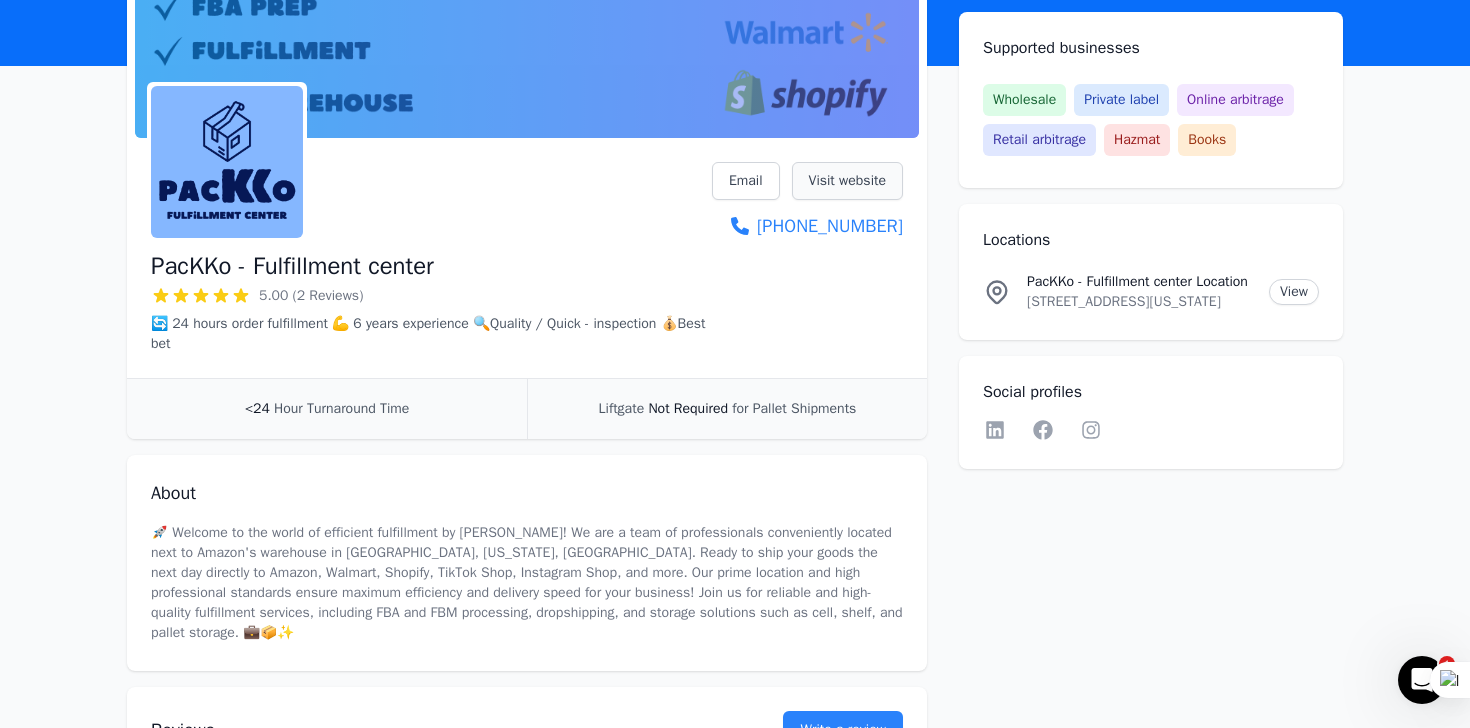 click on "Visit website" at bounding box center (847, 181) 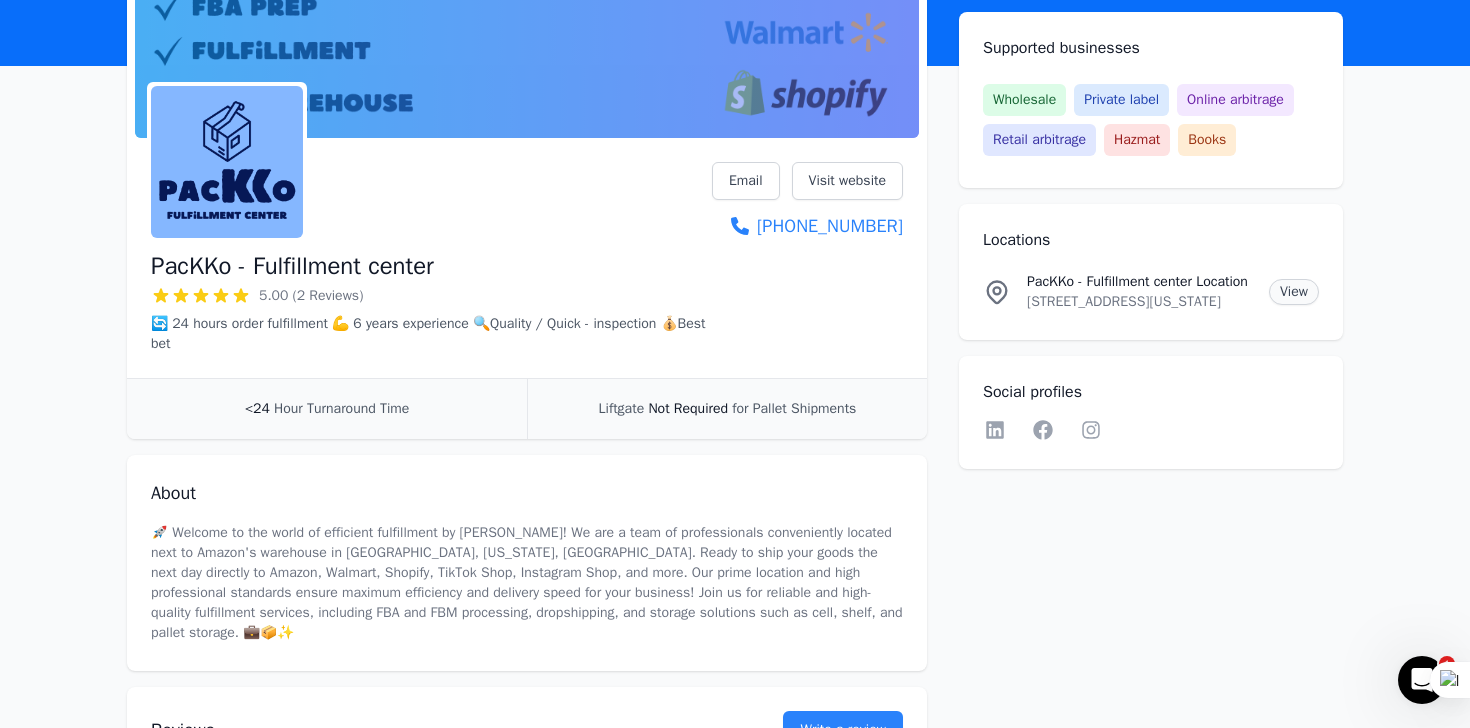 click on "View" at bounding box center (1294, 292) 